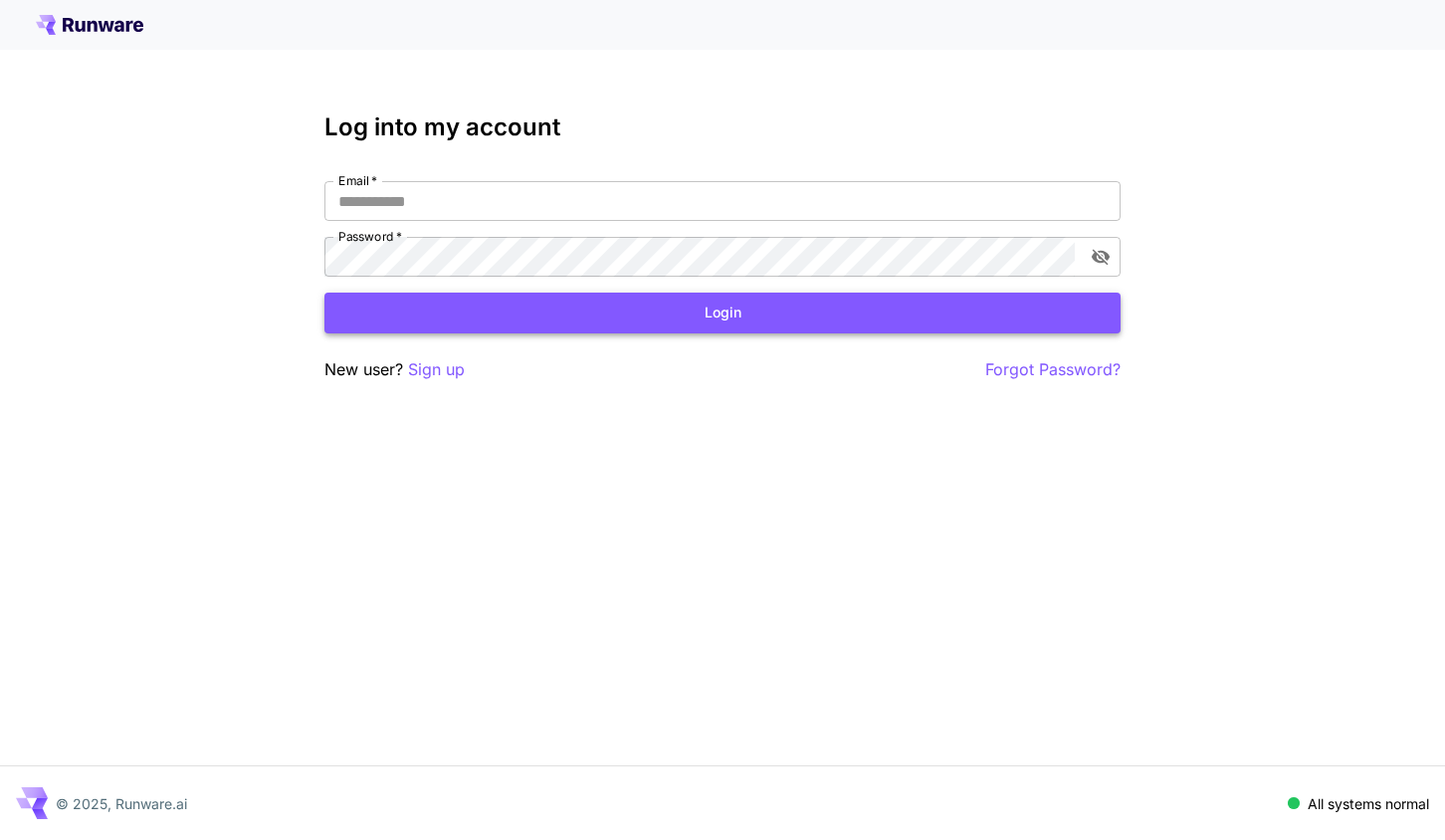 scroll, scrollTop: 0, scrollLeft: 0, axis: both 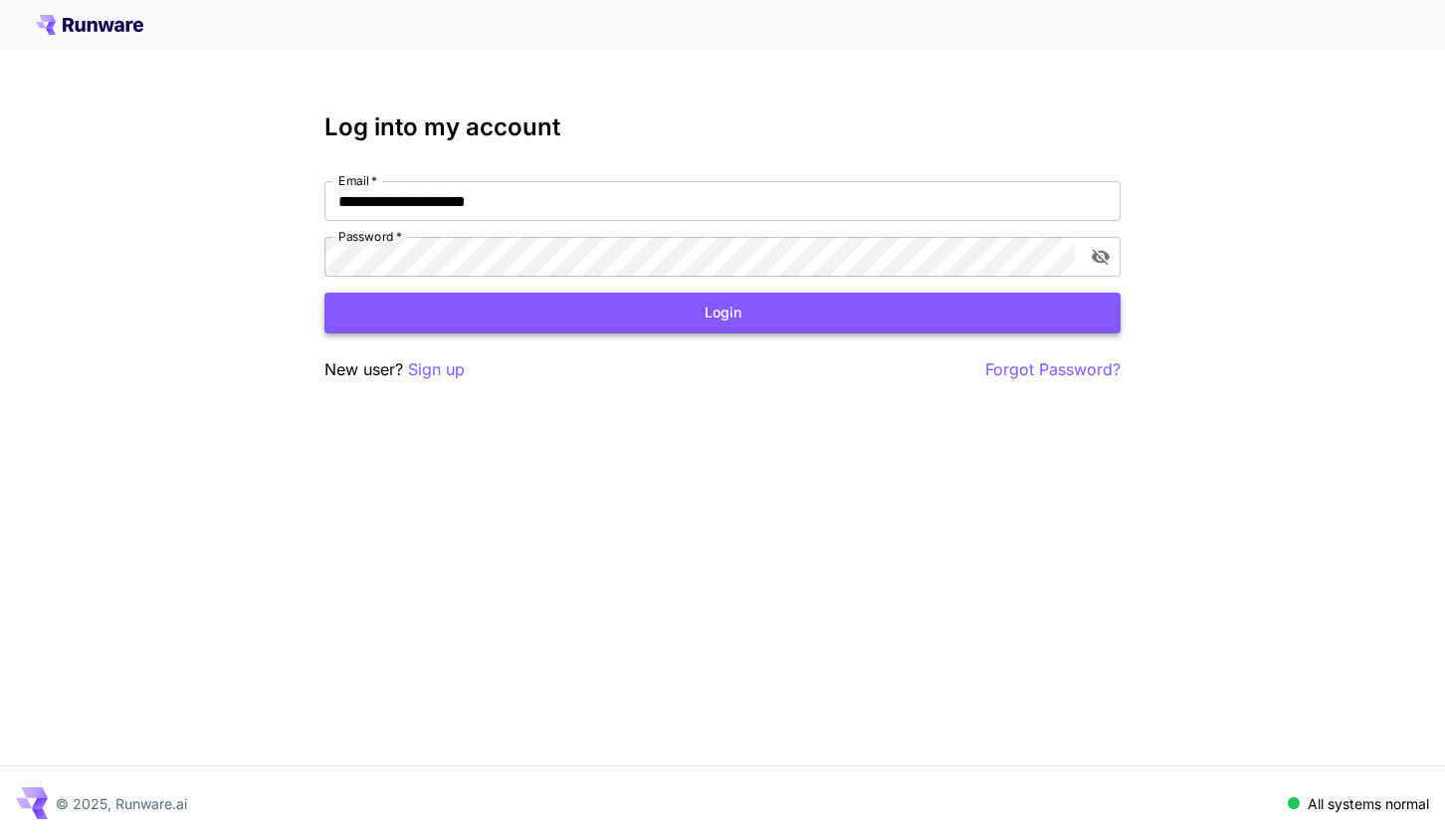 click on "Login" at bounding box center [722, 313] 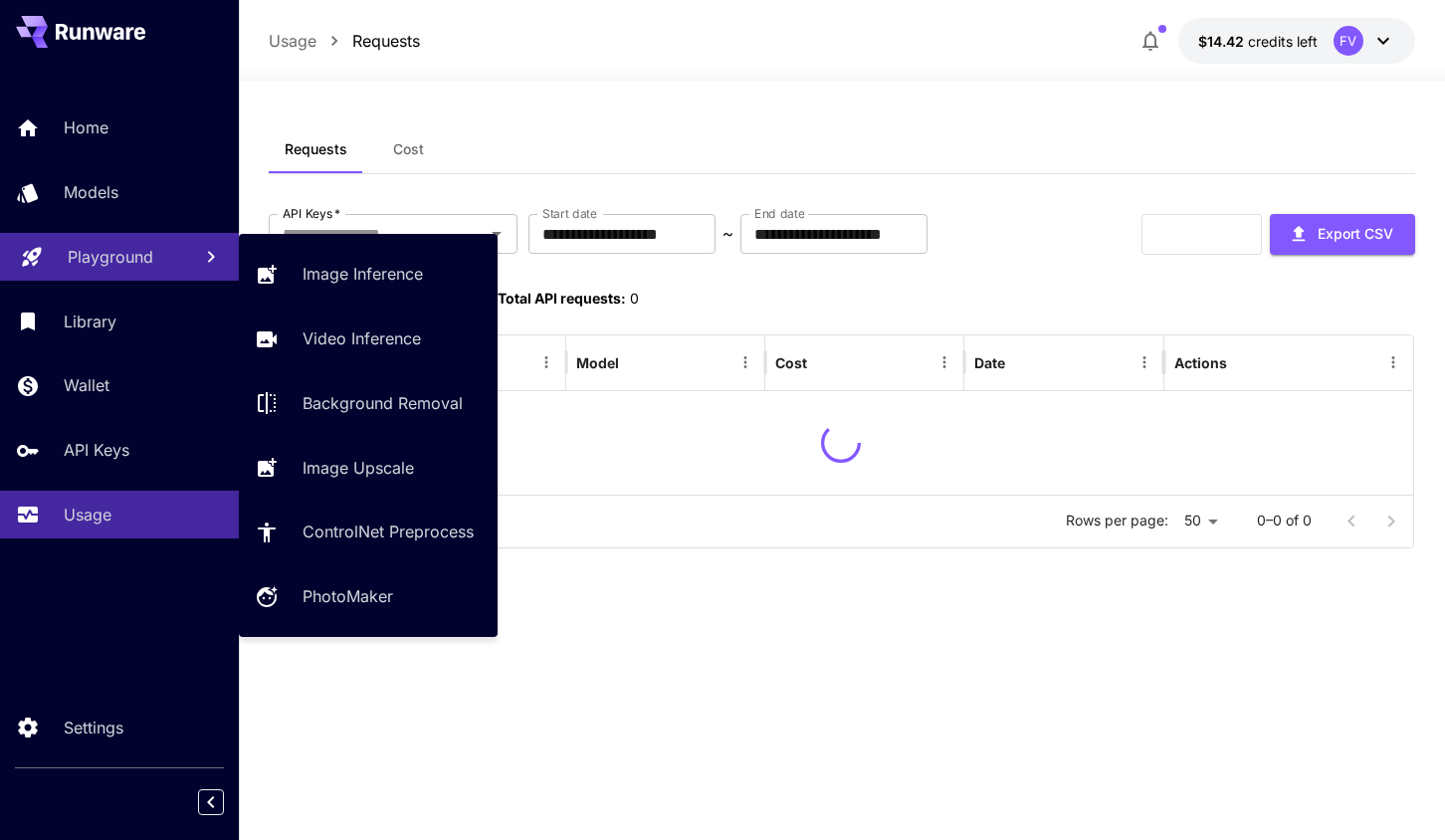 click on "Playground" at bounding box center (110, 257) 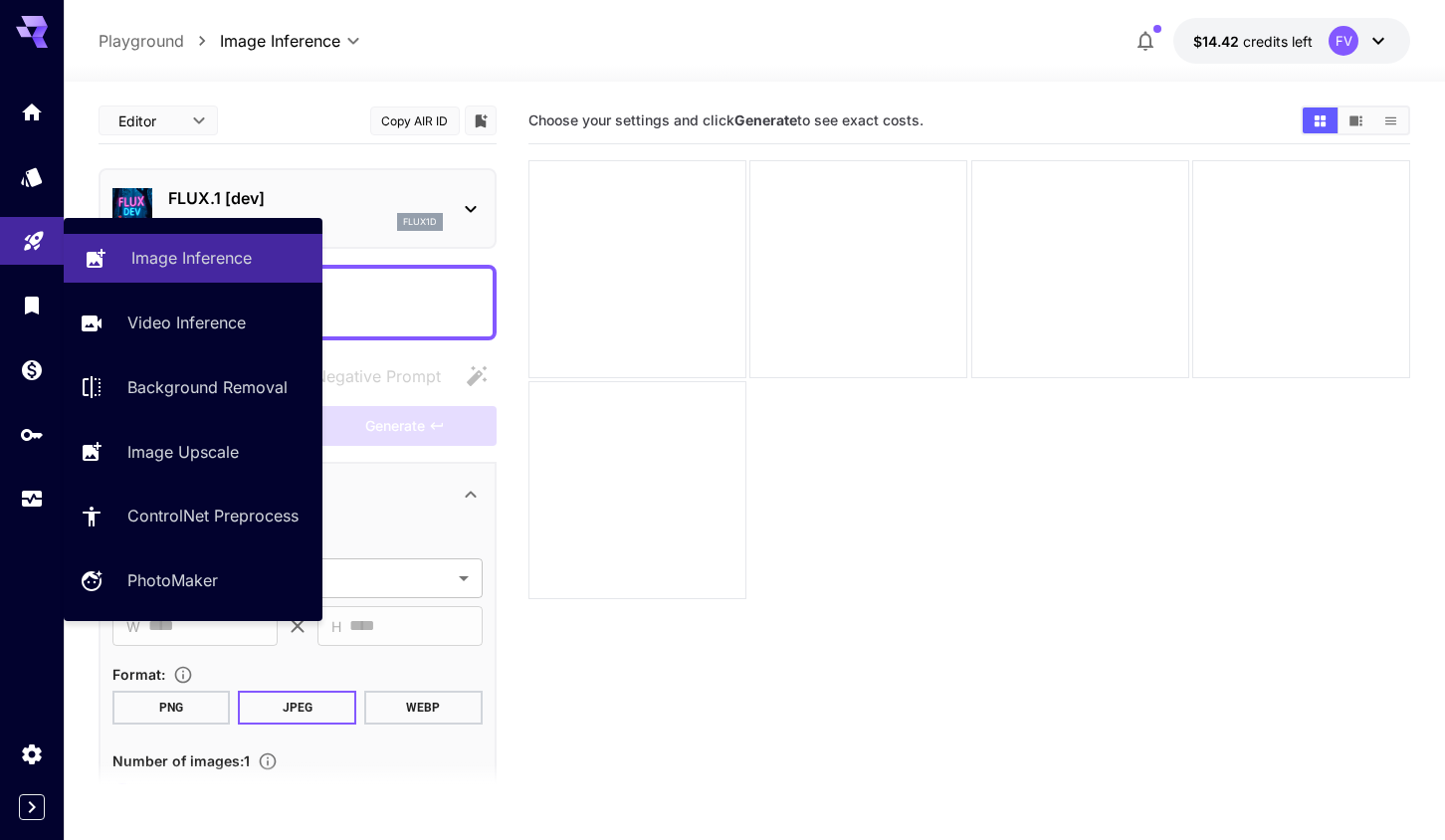 click on "Image Inference" at bounding box center [191, 258] 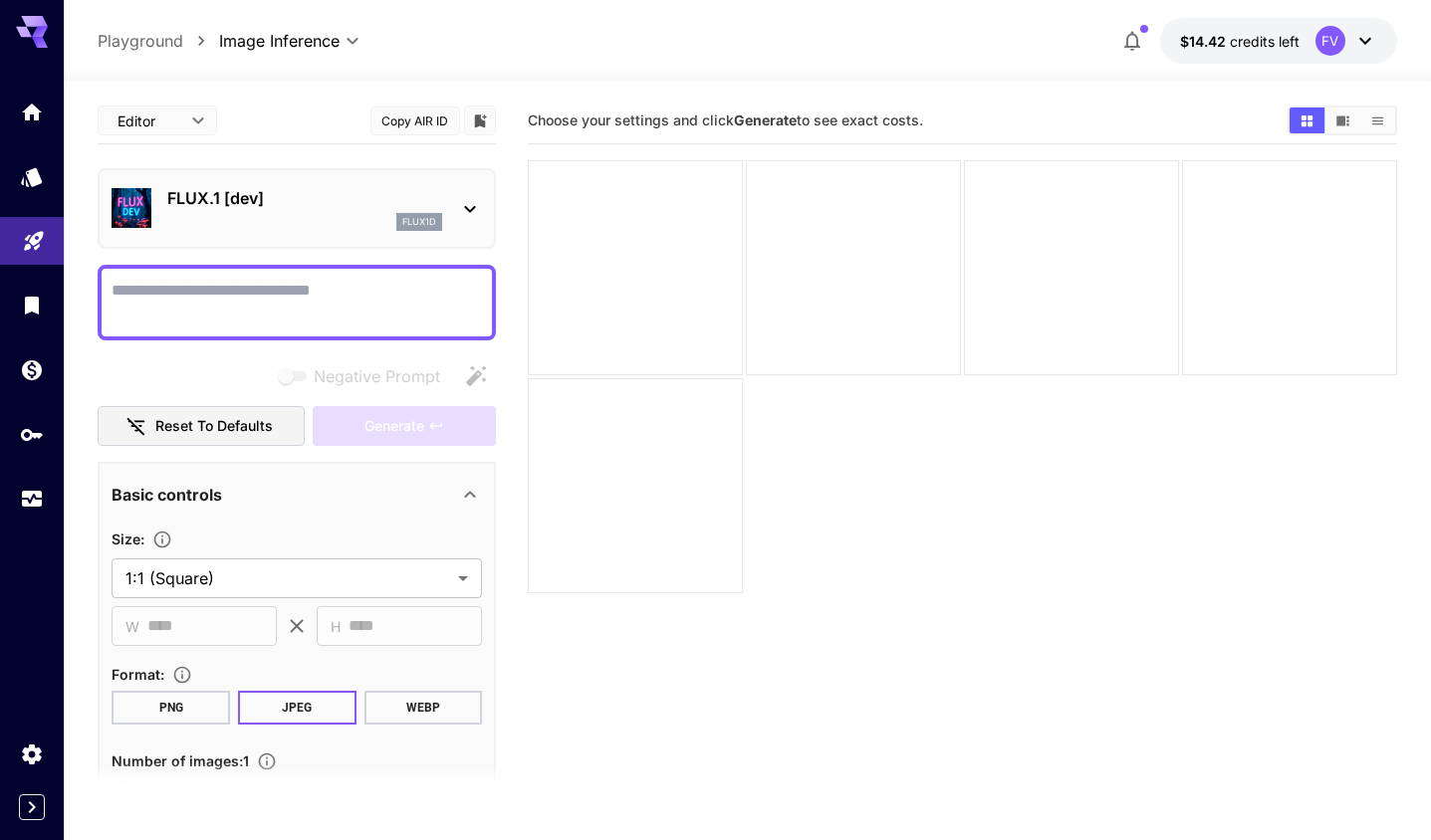 click on "FLUX.1 [dev]" at bounding box center [305, 198] 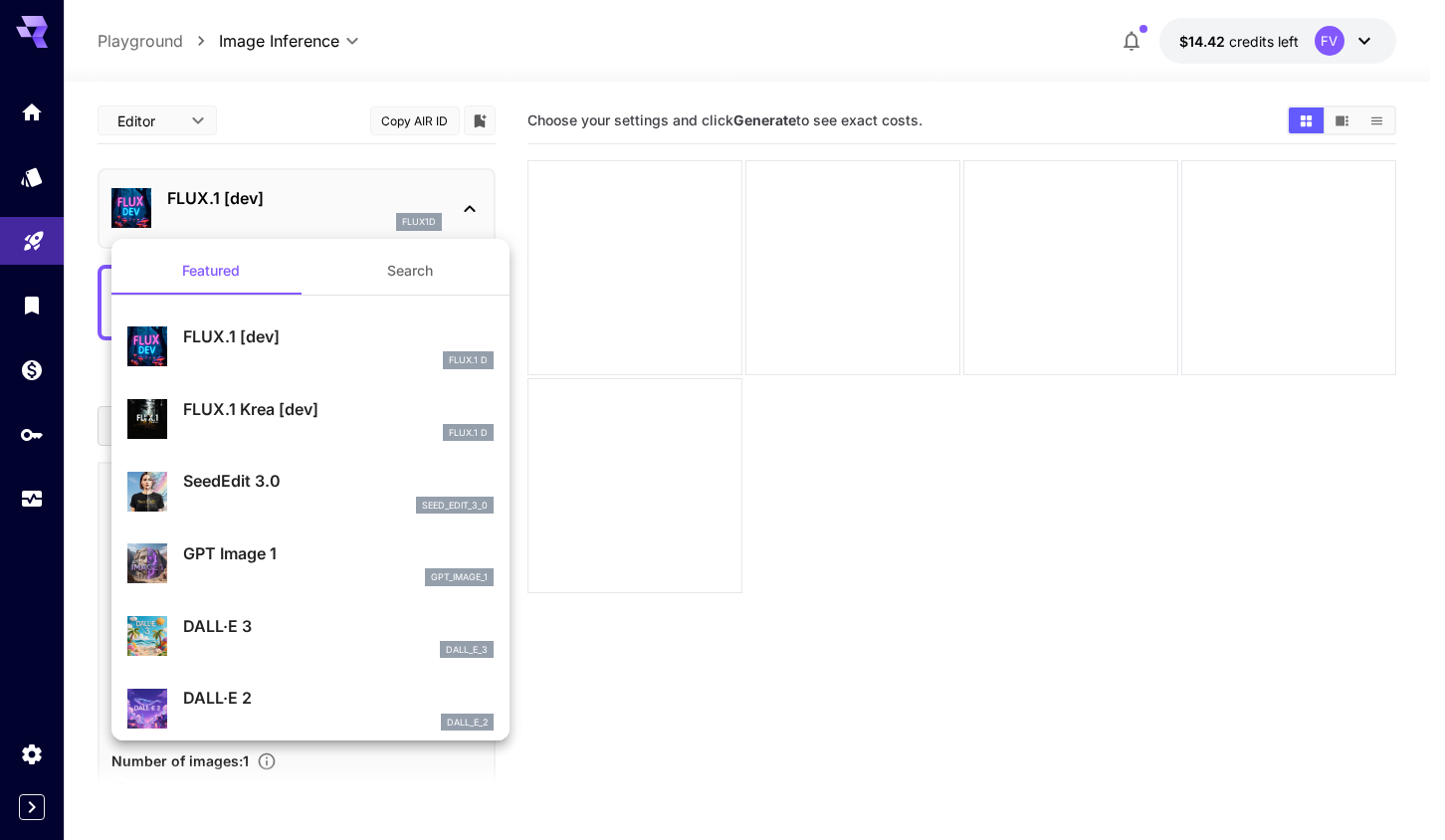 click on "SeedEdit 3.0" at bounding box center [338, 481] 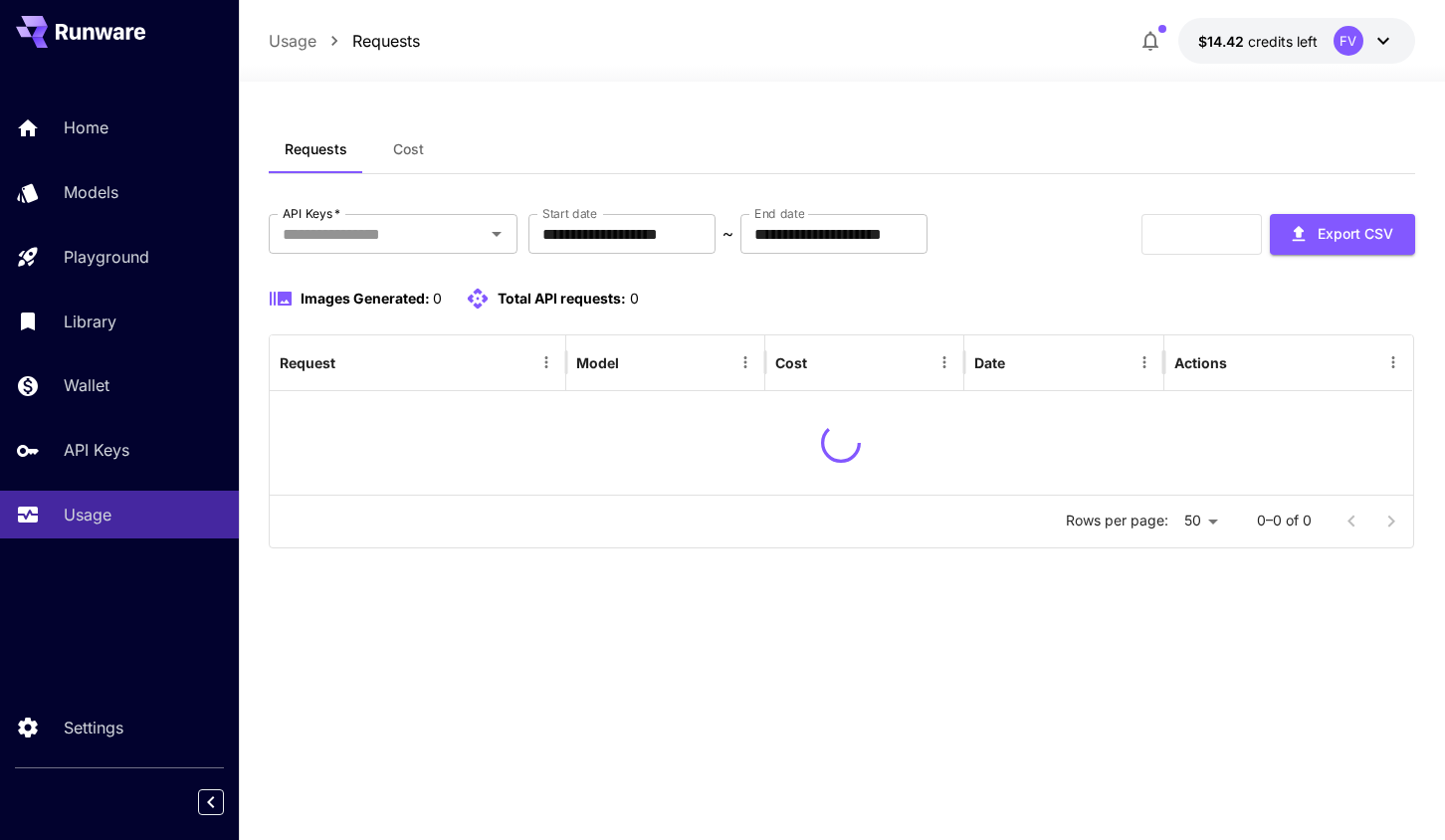 scroll, scrollTop: 0, scrollLeft: 0, axis: both 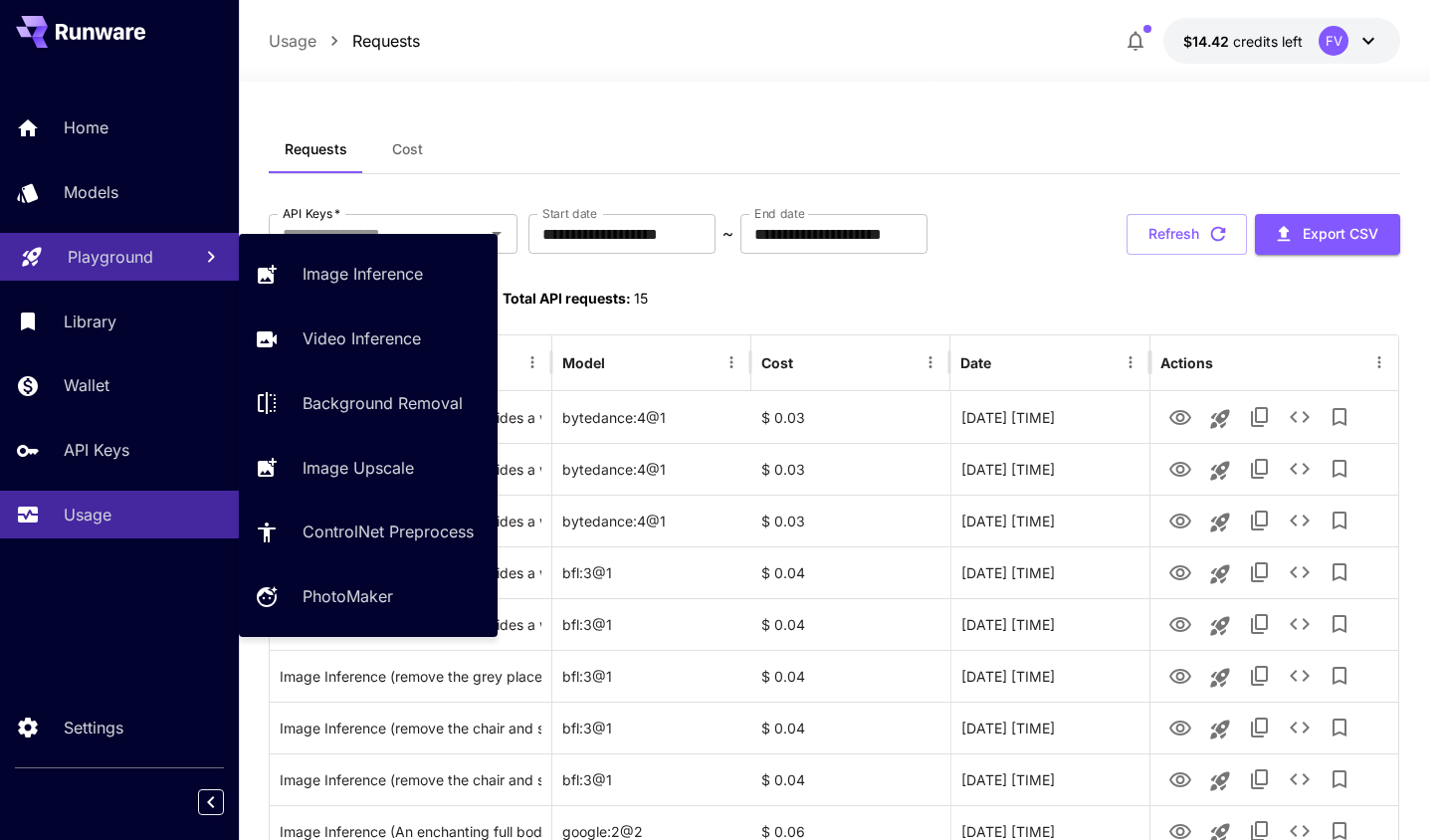 click on "Playground" at bounding box center (110, 257) 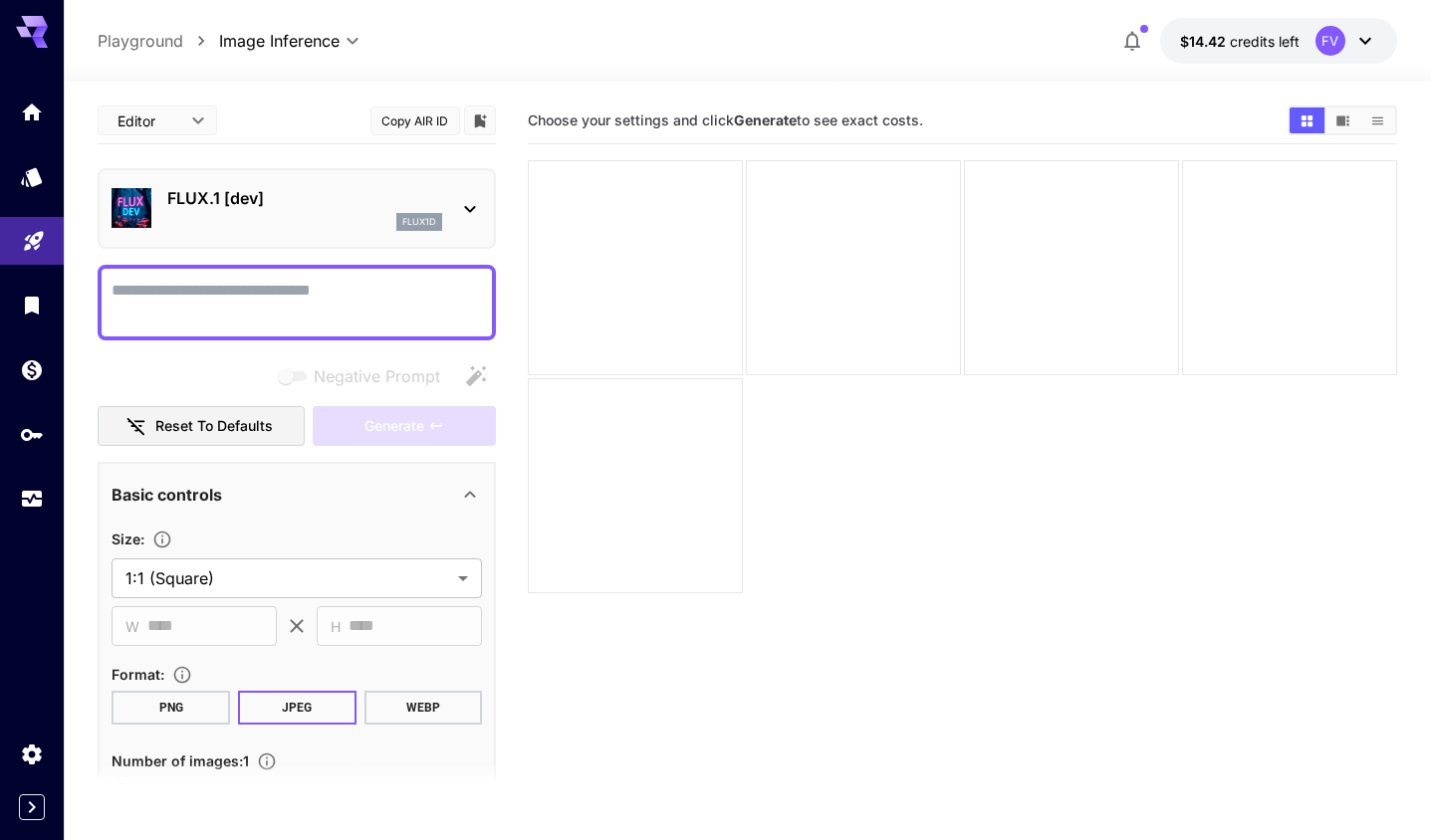 click 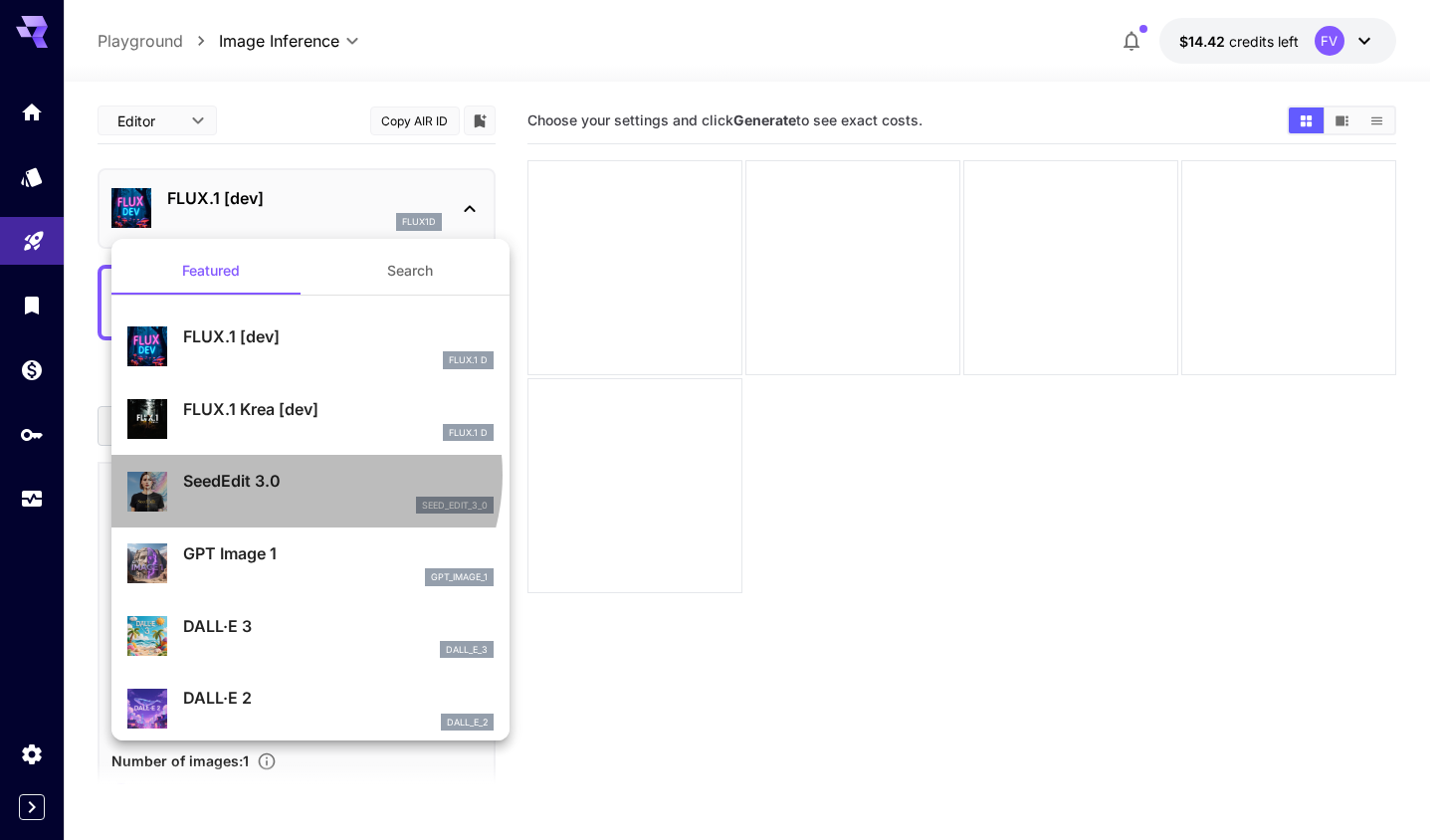 click on "SeedEdit 3.0" at bounding box center [338, 481] 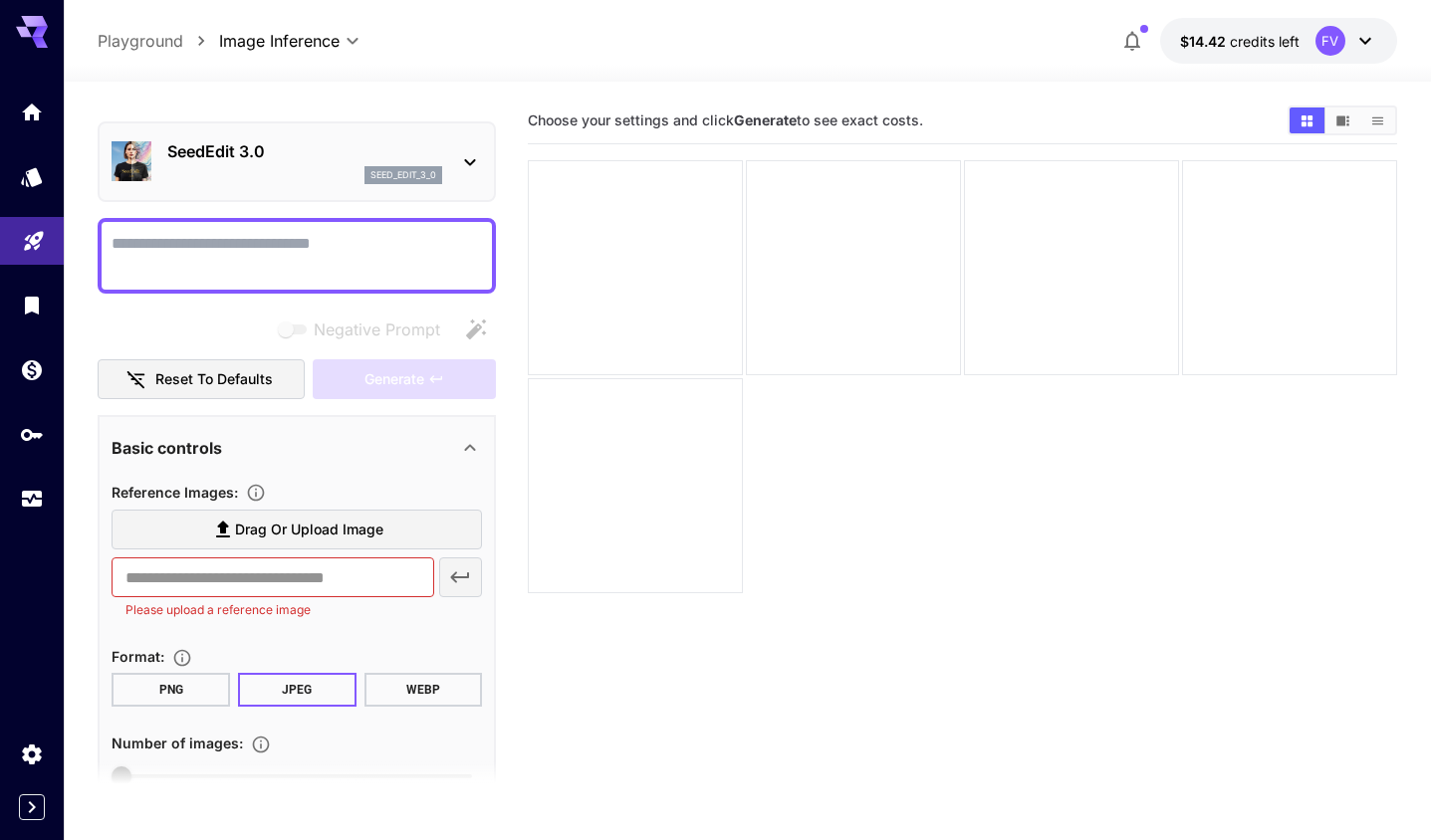 scroll, scrollTop: 0, scrollLeft: 0, axis: both 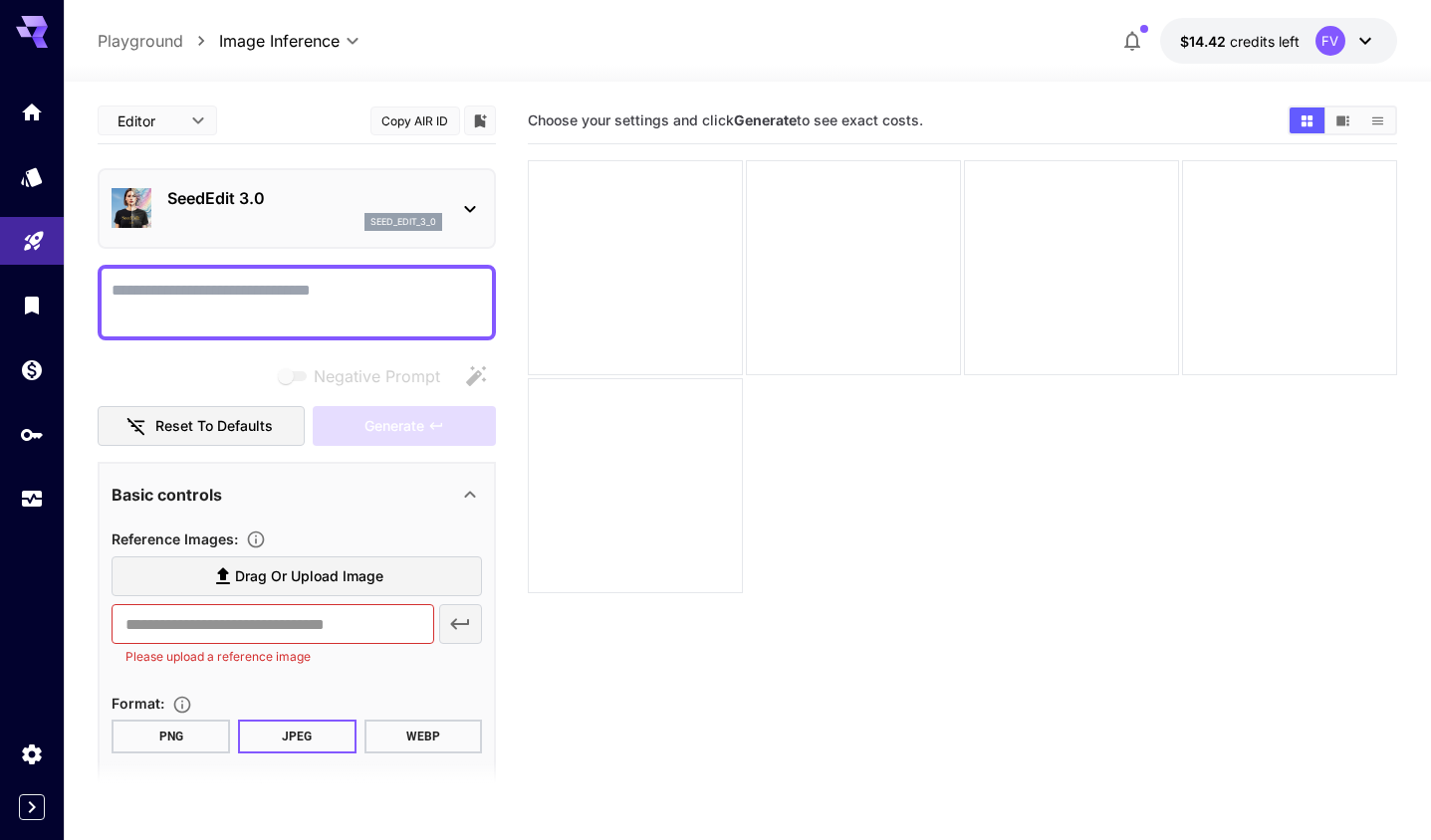 click on "Negative Prompt" at bounding box center (297, 303) 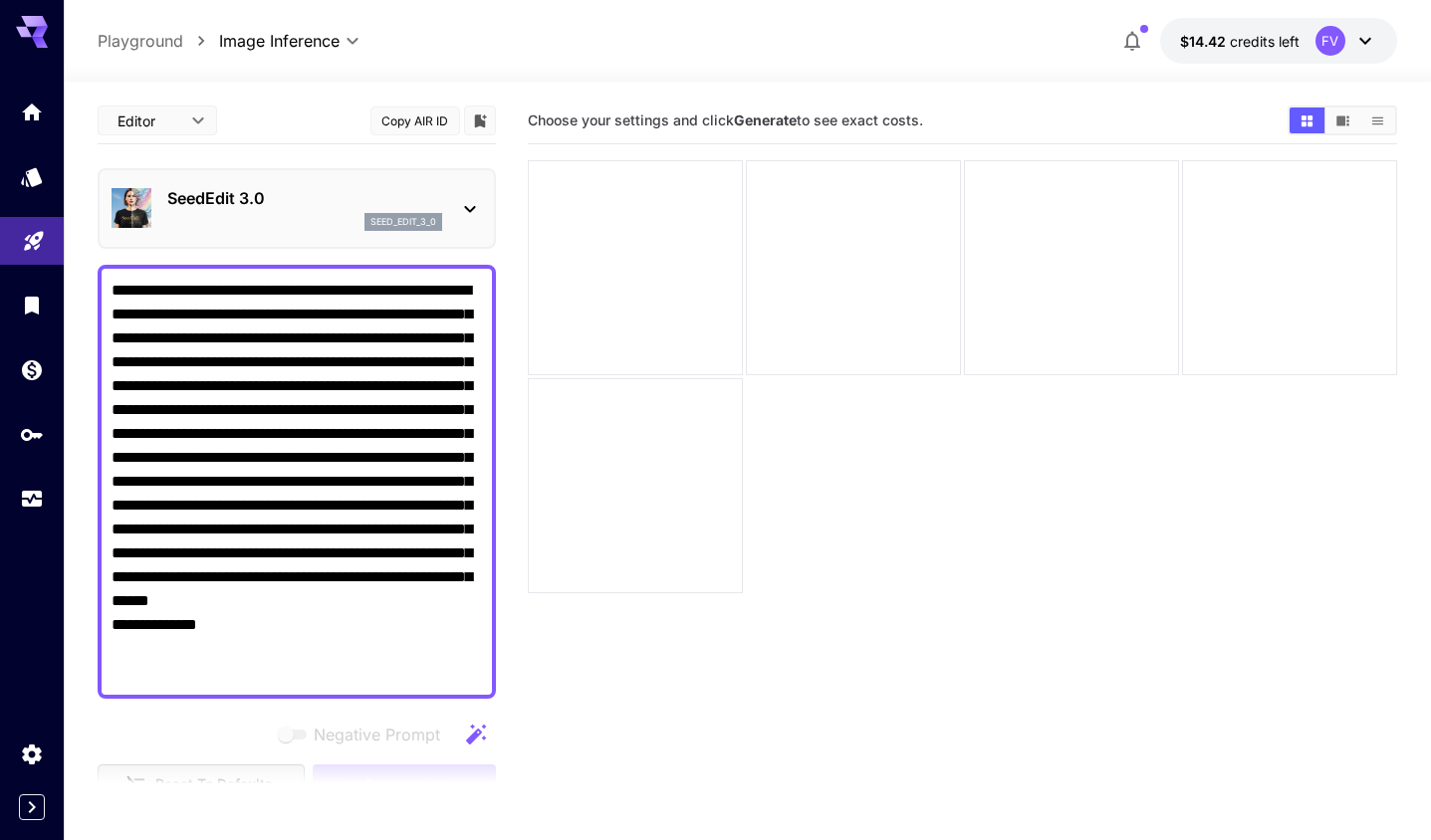 type on "**********" 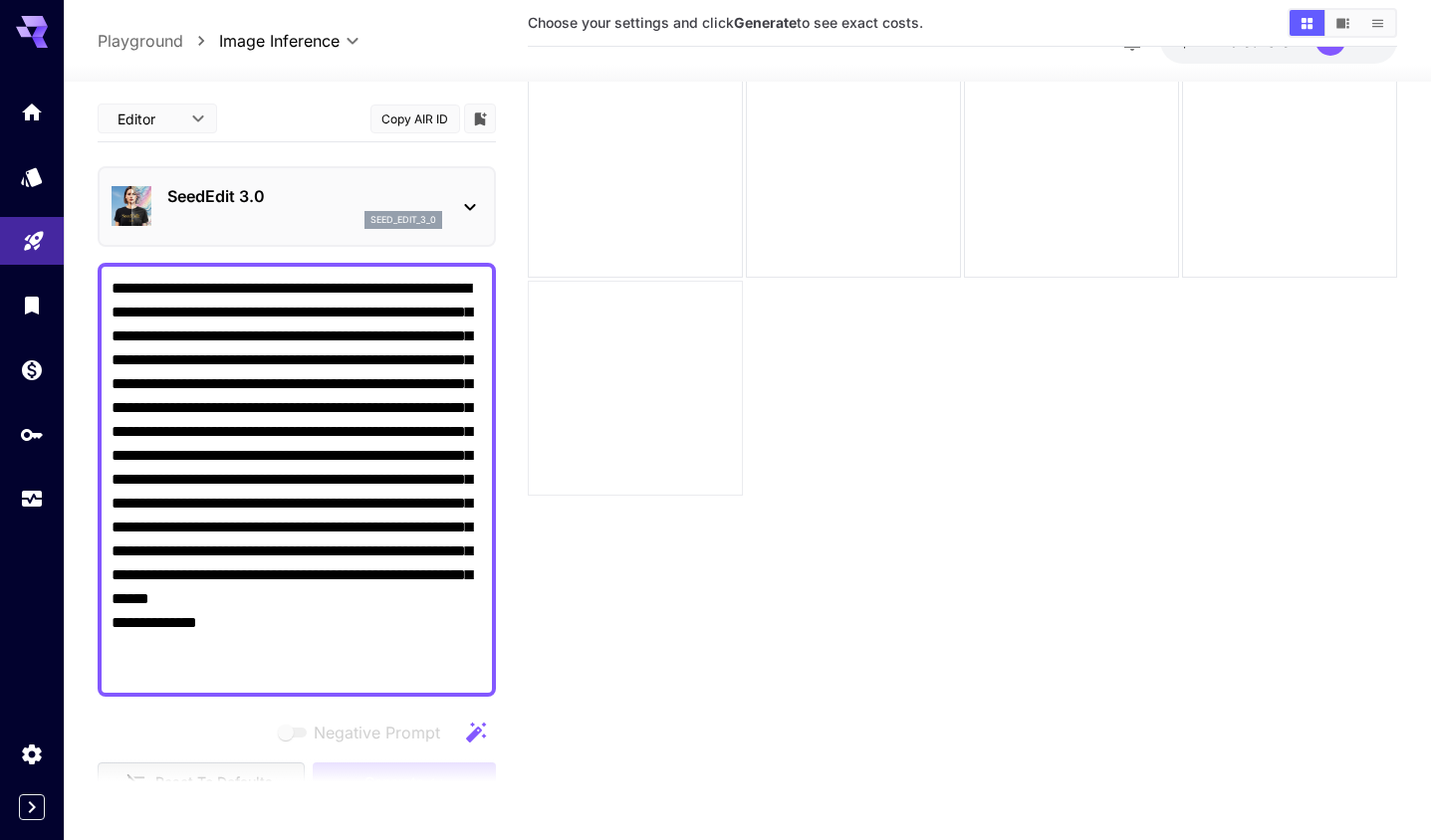 scroll, scrollTop: 157, scrollLeft: 0, axis: vertical 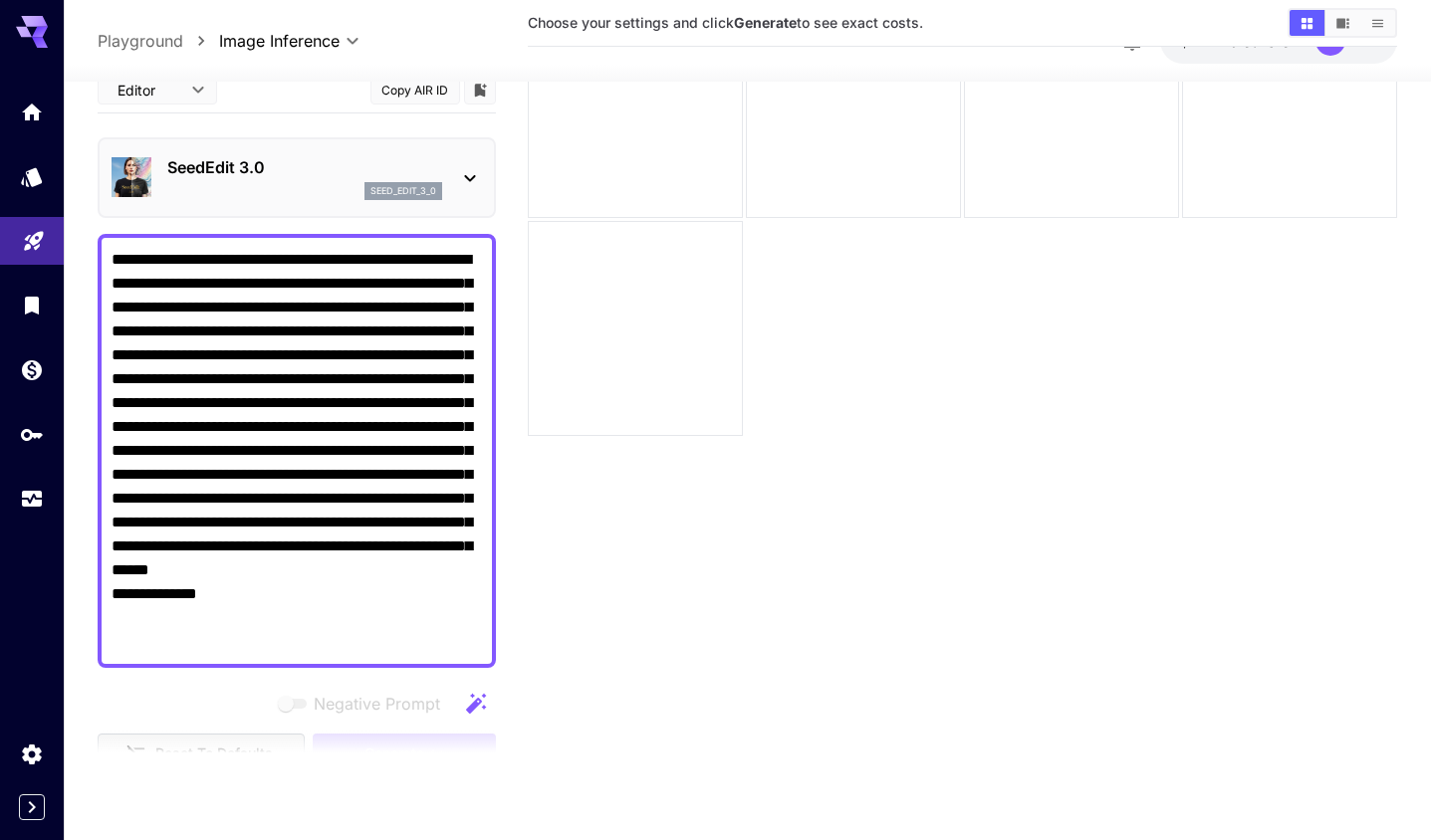 click on "seed_edit_3_0" at bounding box center [403, 191] 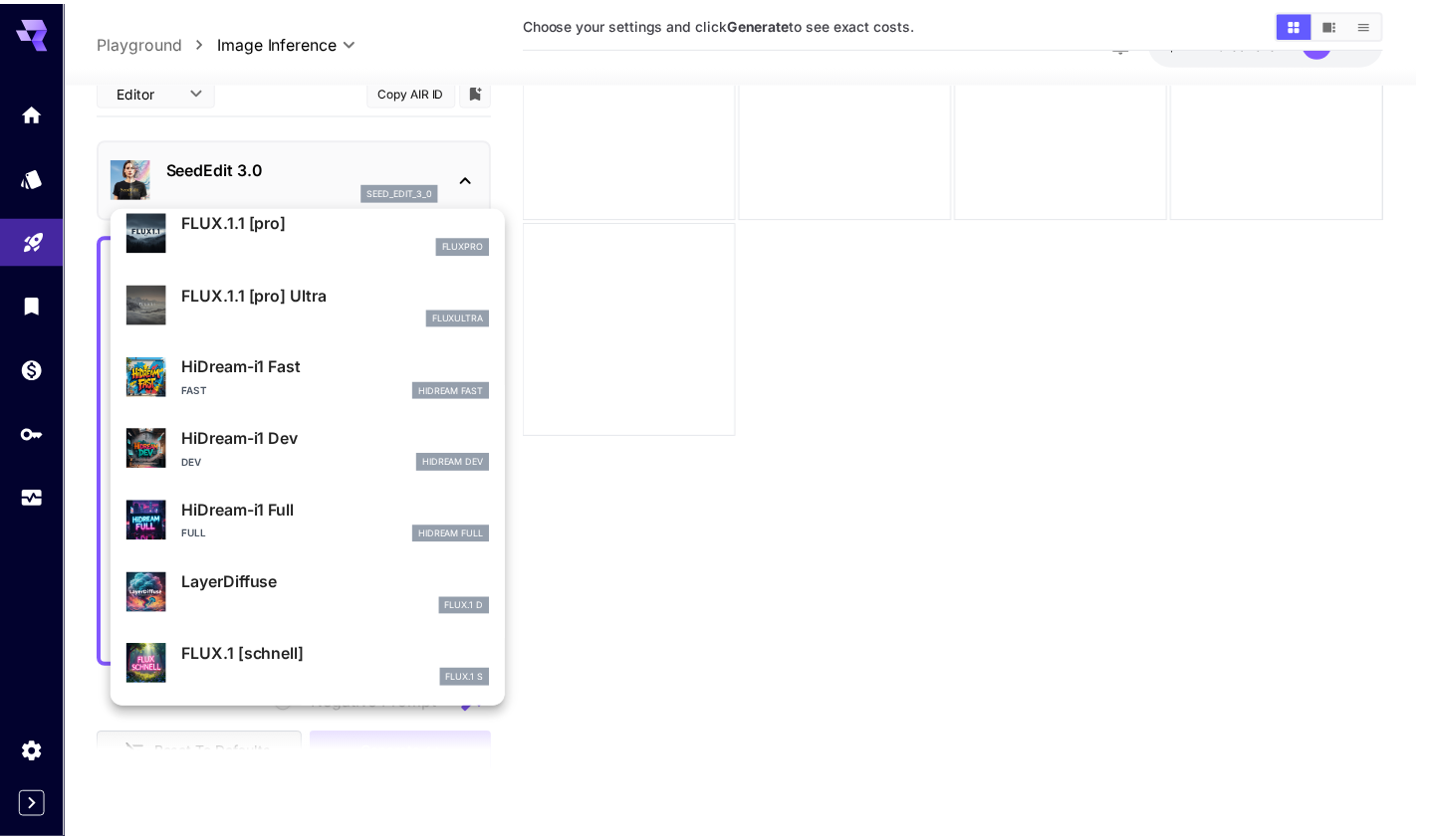 scroll, scrollTop: 1102, scrollLeft: 0, axis: vertical 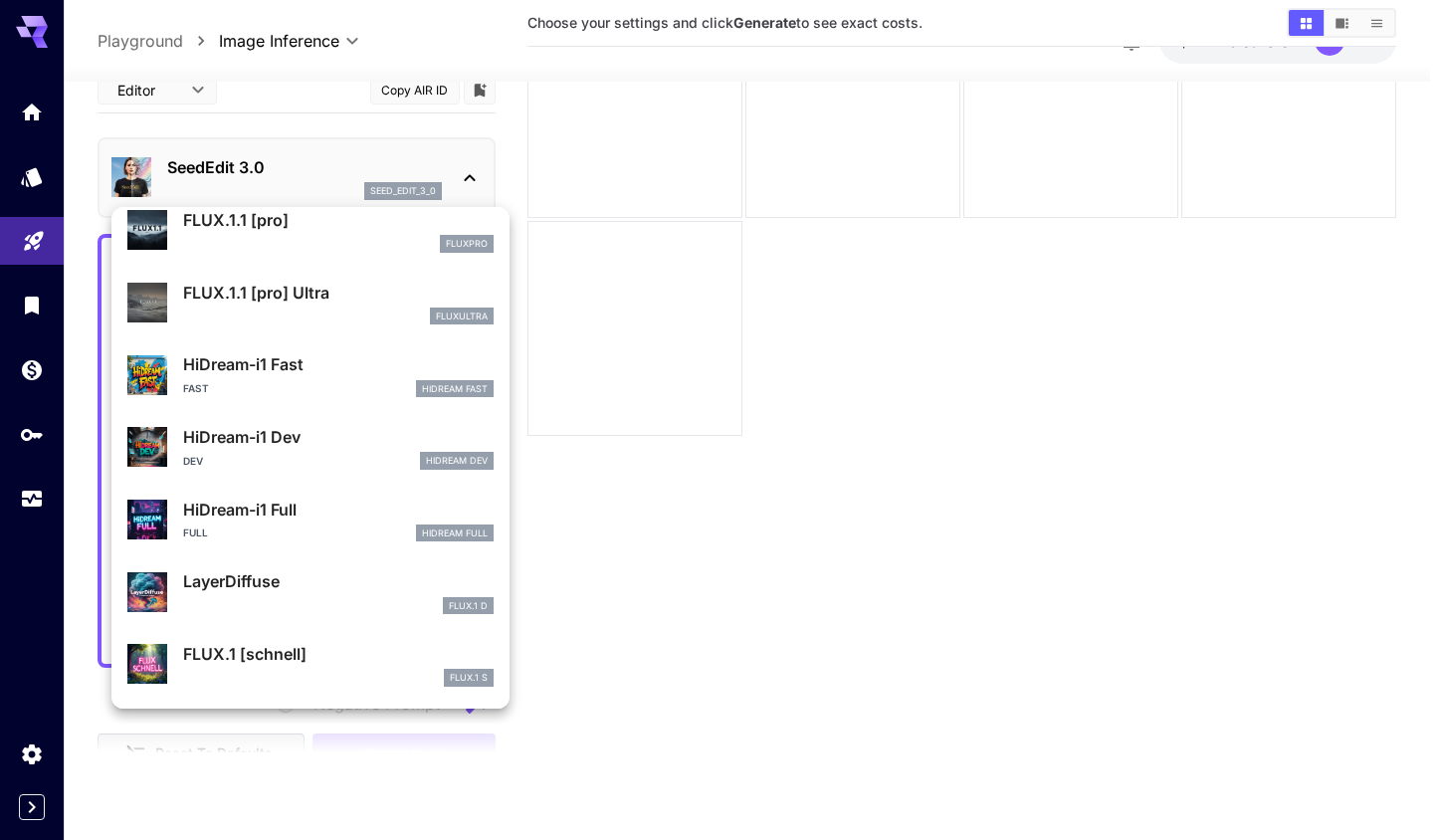 click at bounding box center [722, 420] 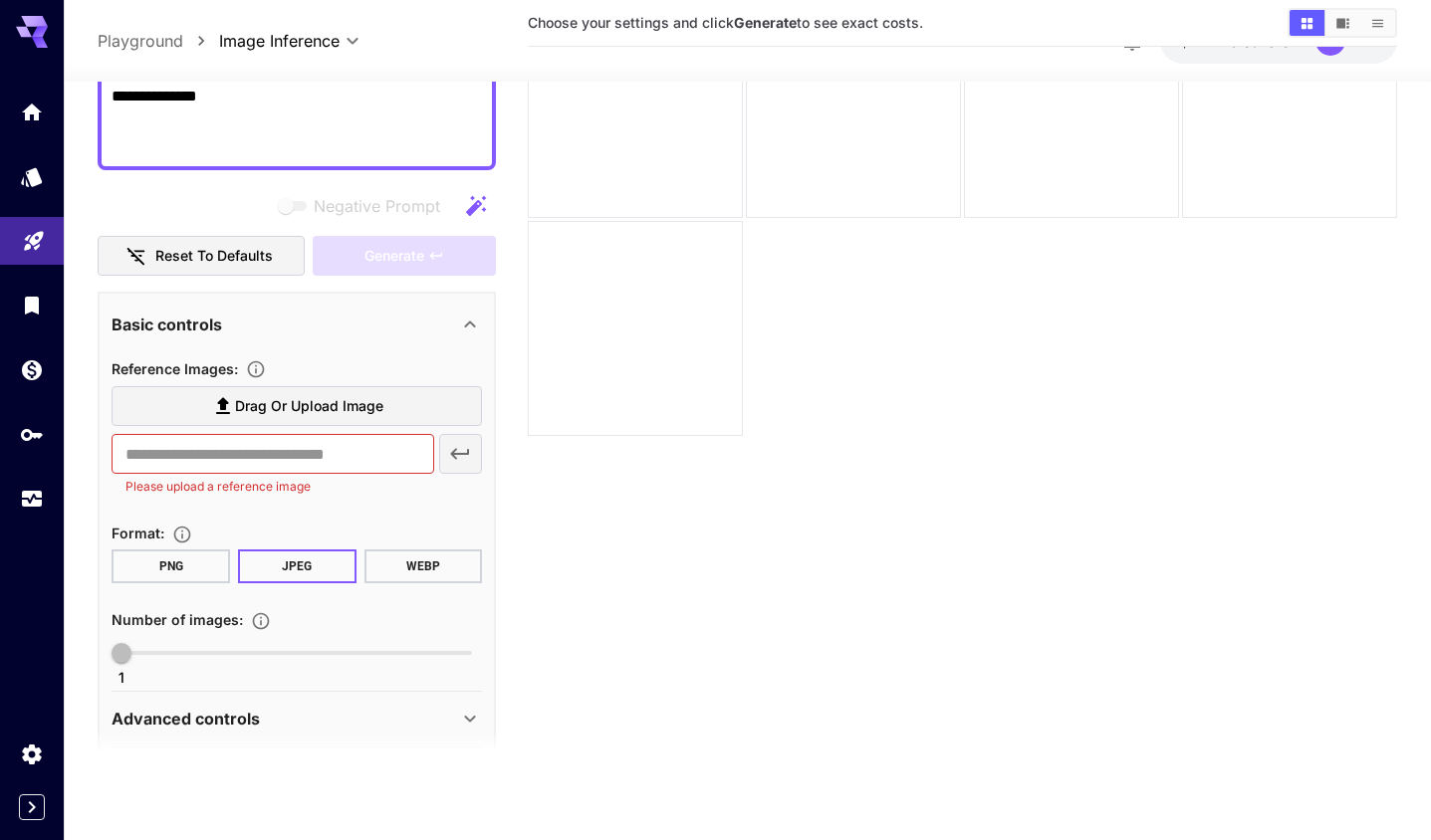 scroll, scrollTop: 569, scrollLeft: 0, axis: vertical 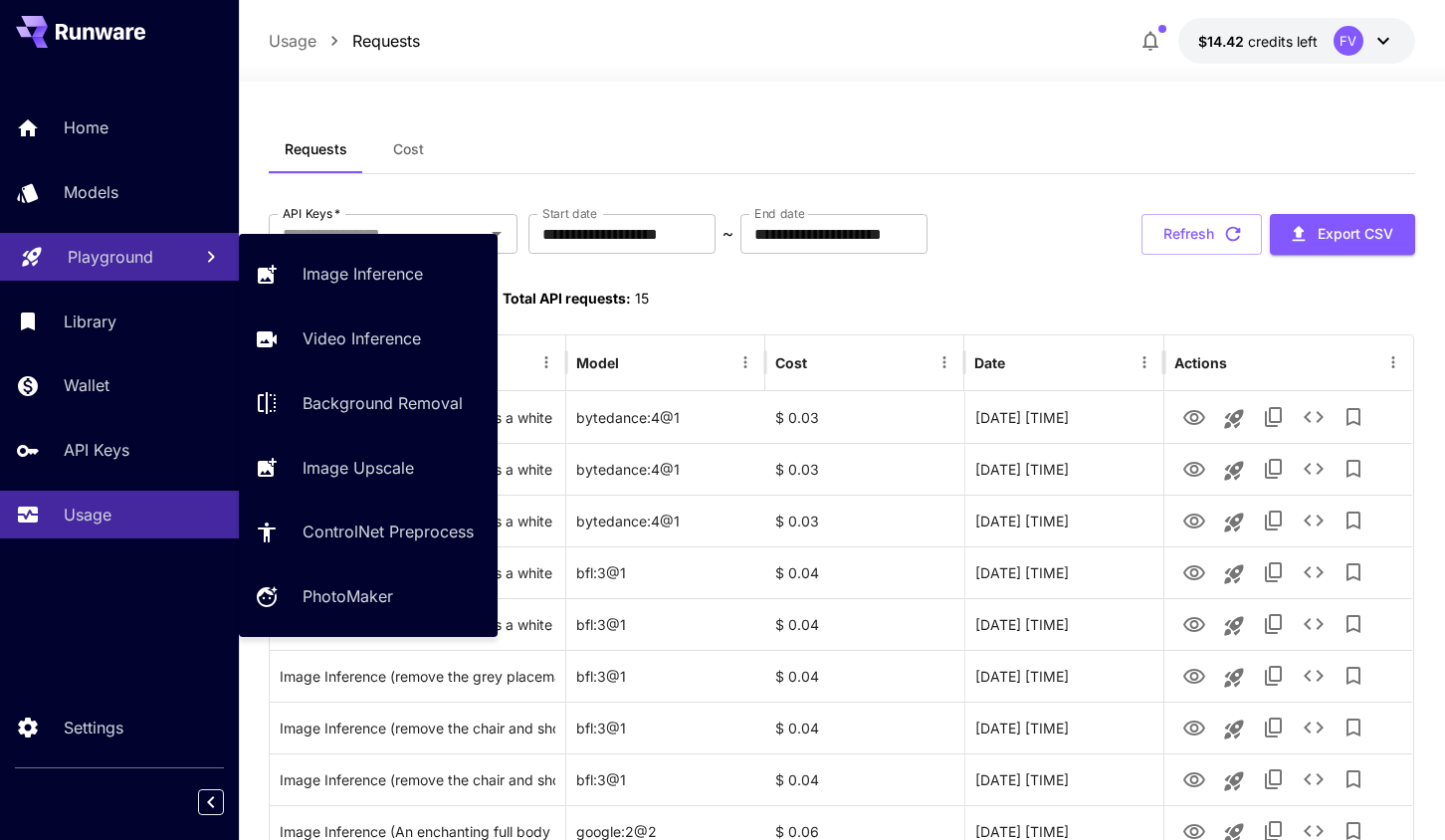 click on "Playground" at bounding box center (110, 257) 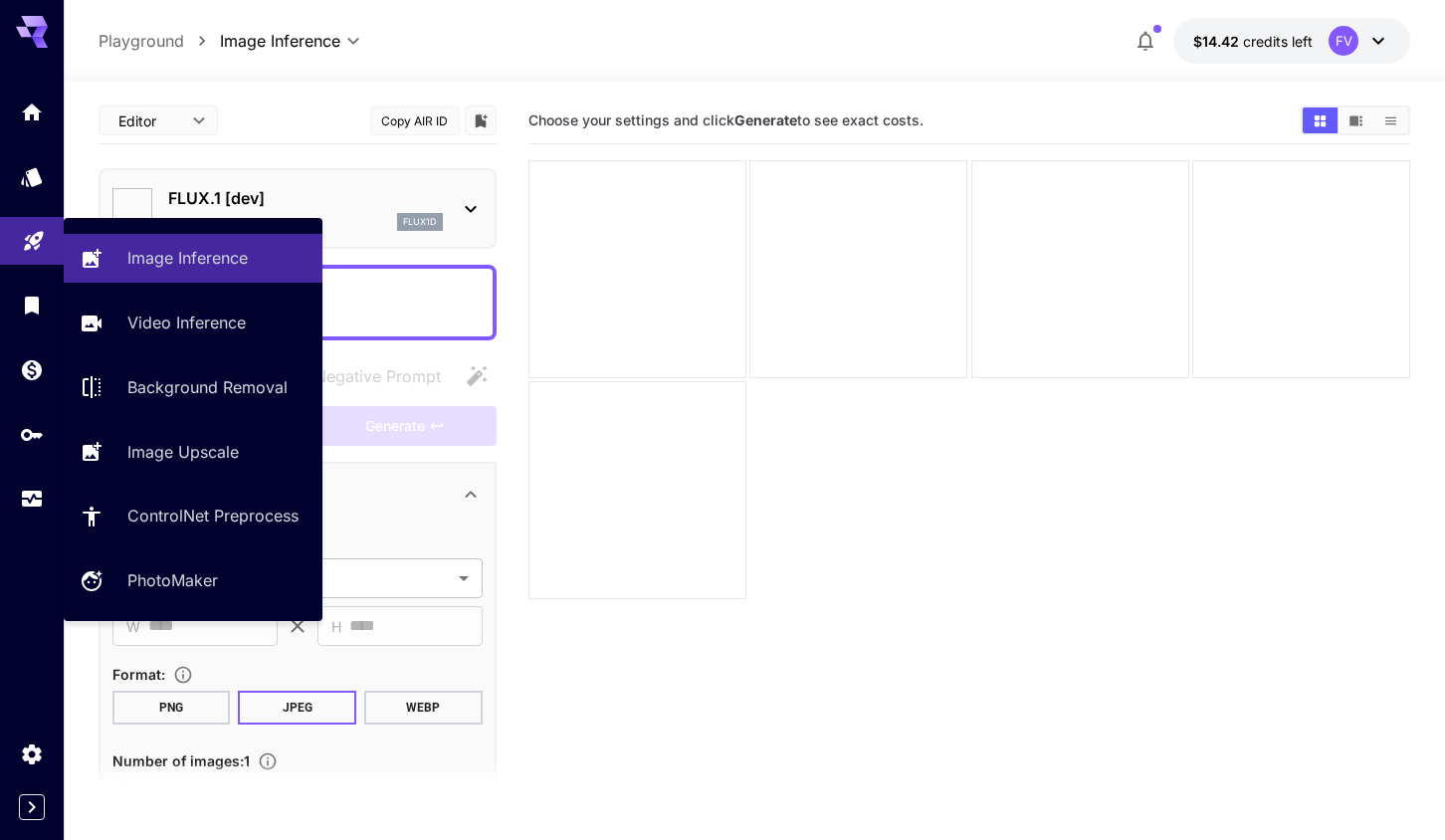 type on "**********" 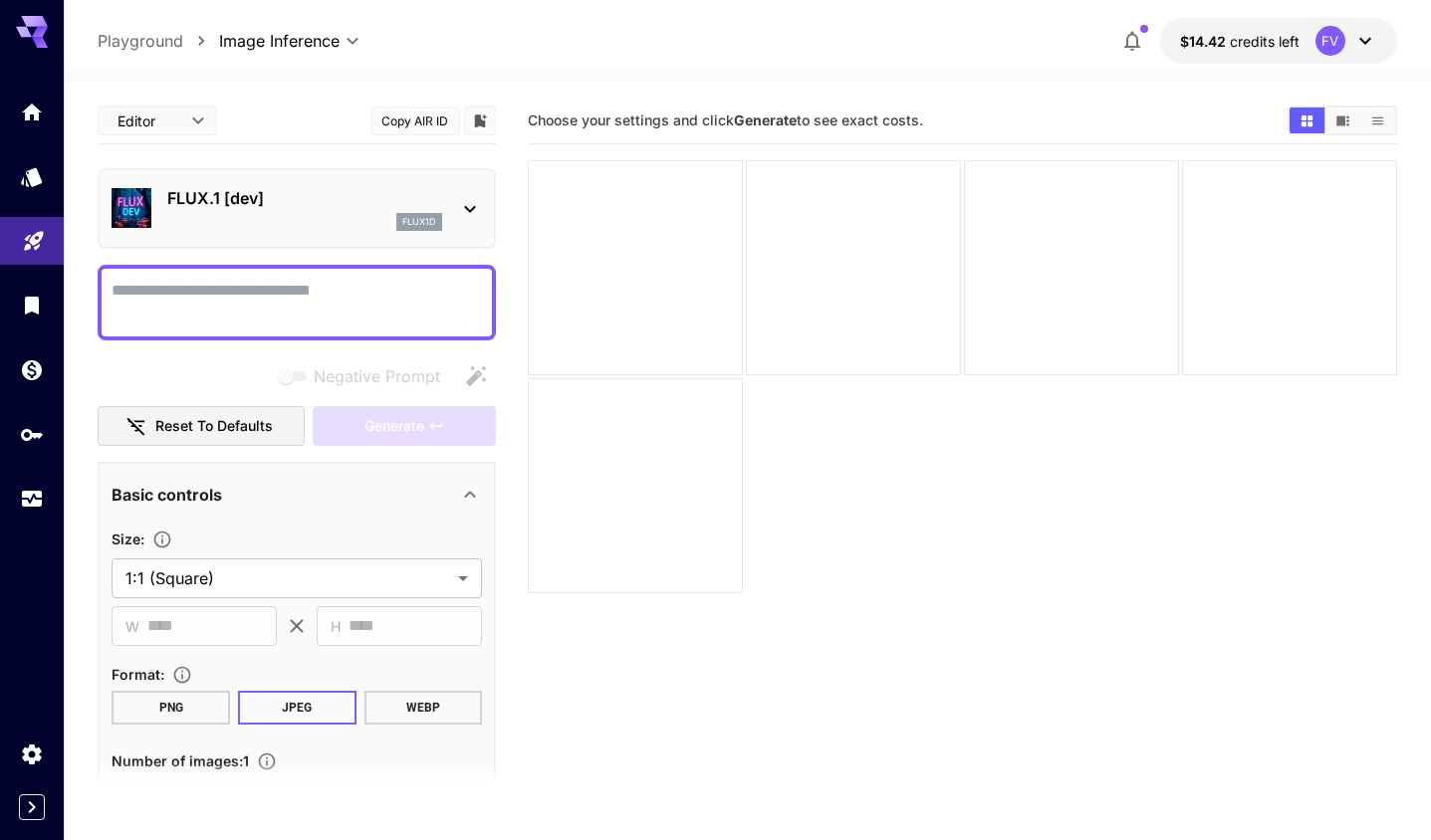 click 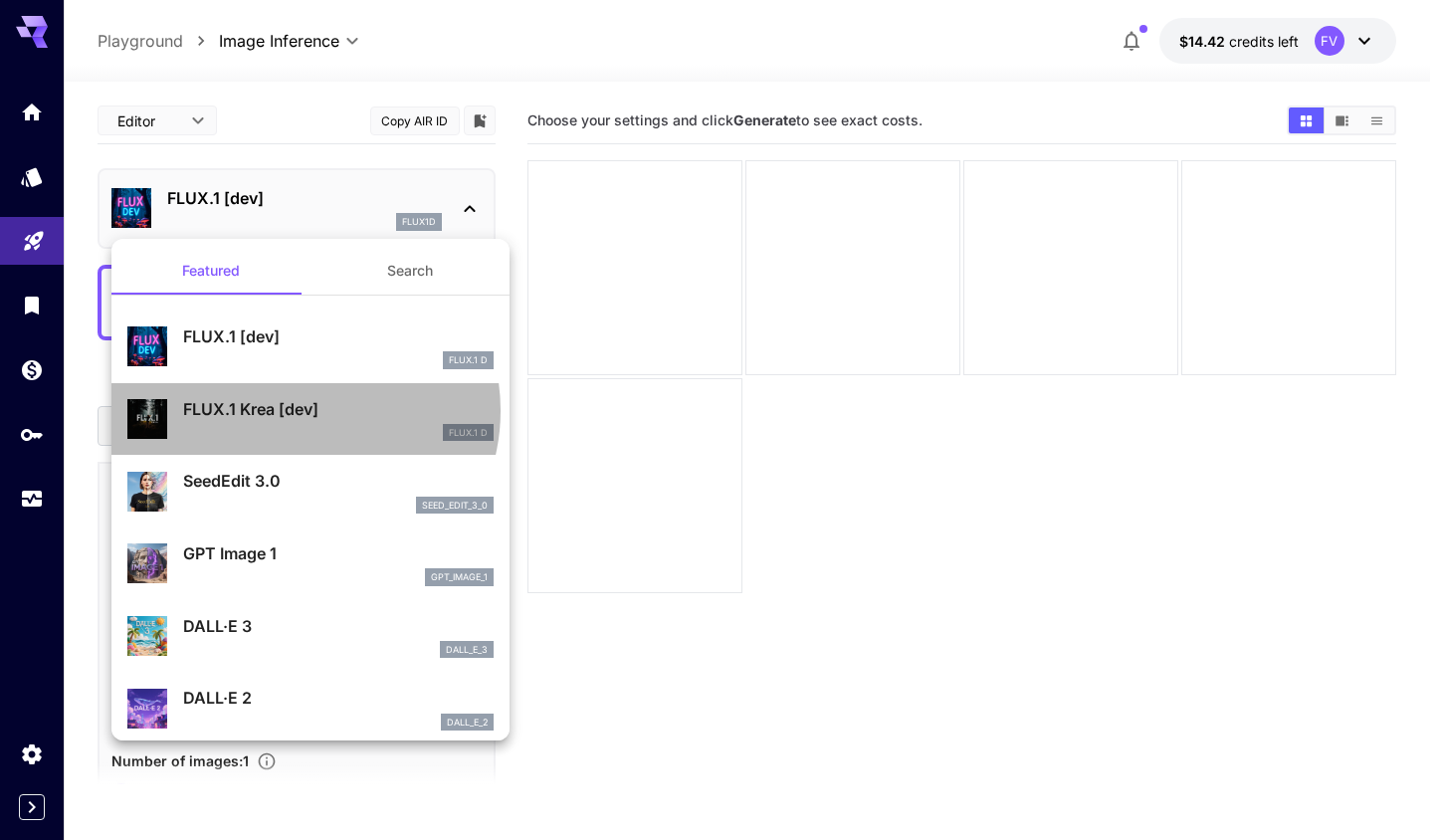 click on "FLUX.1 Krea [dev]" at bounding box center (338, 409) 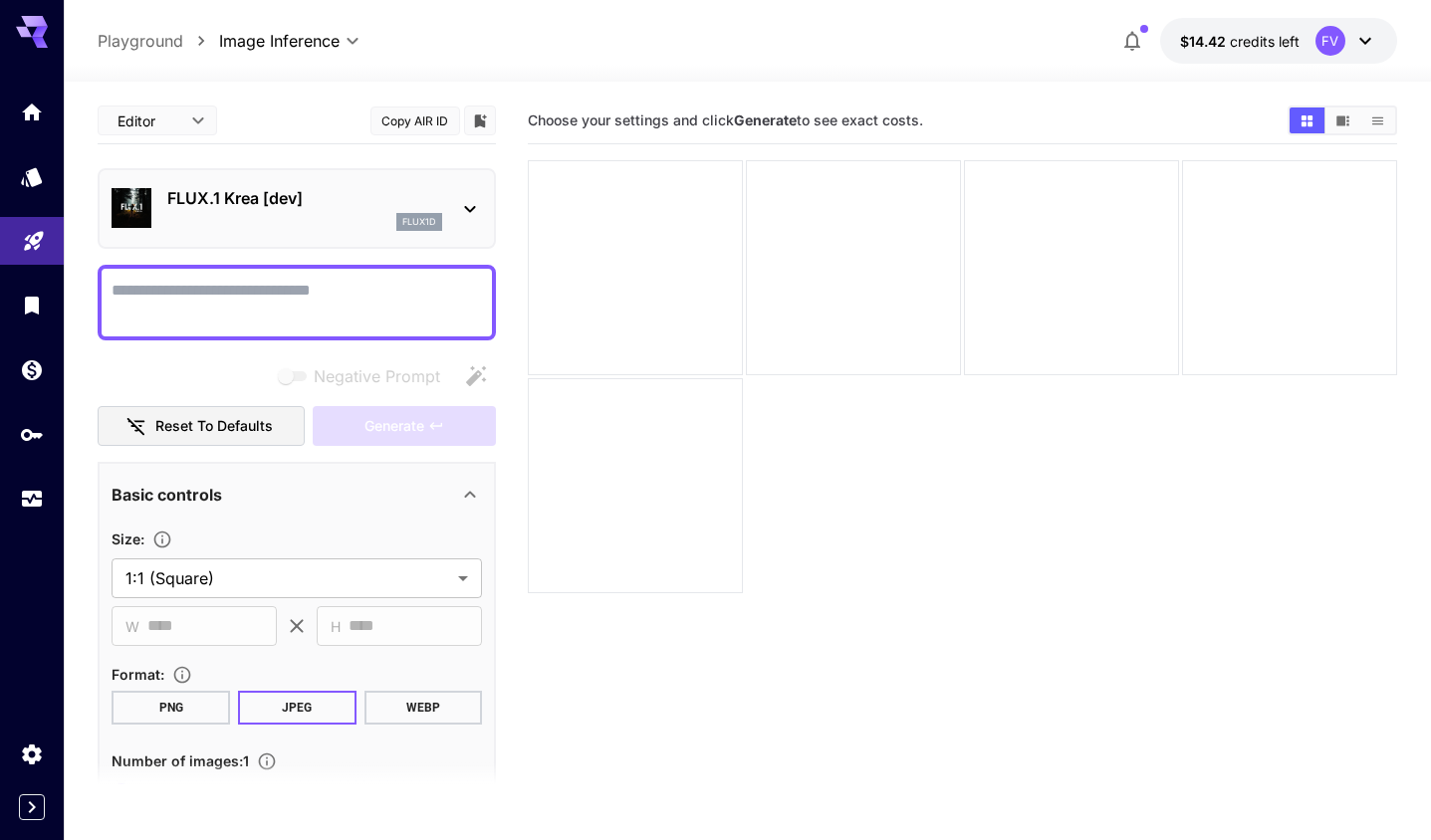 click on "Negative Prompt" at bounding box center [297, 303] 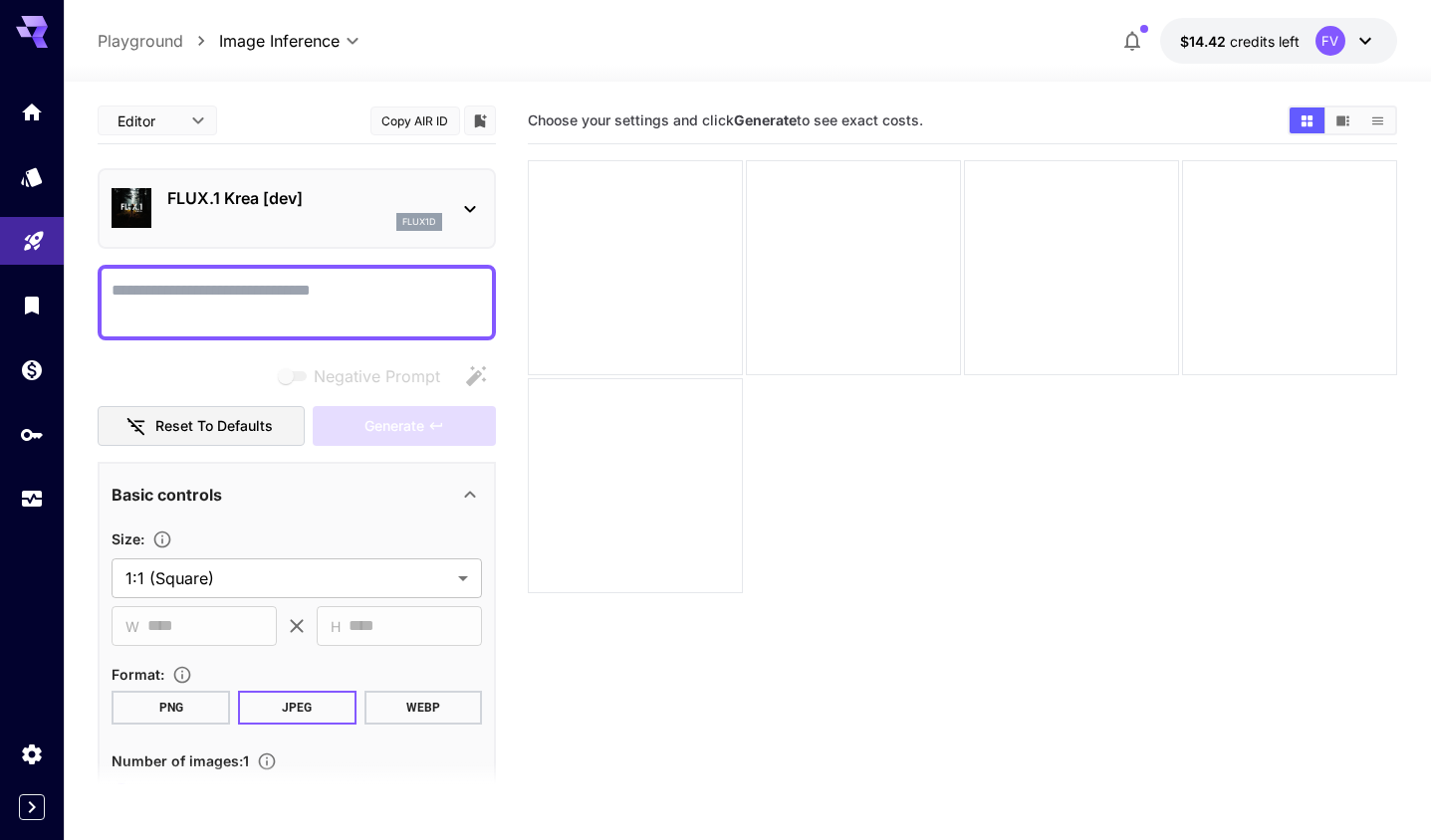 paste on "**********" 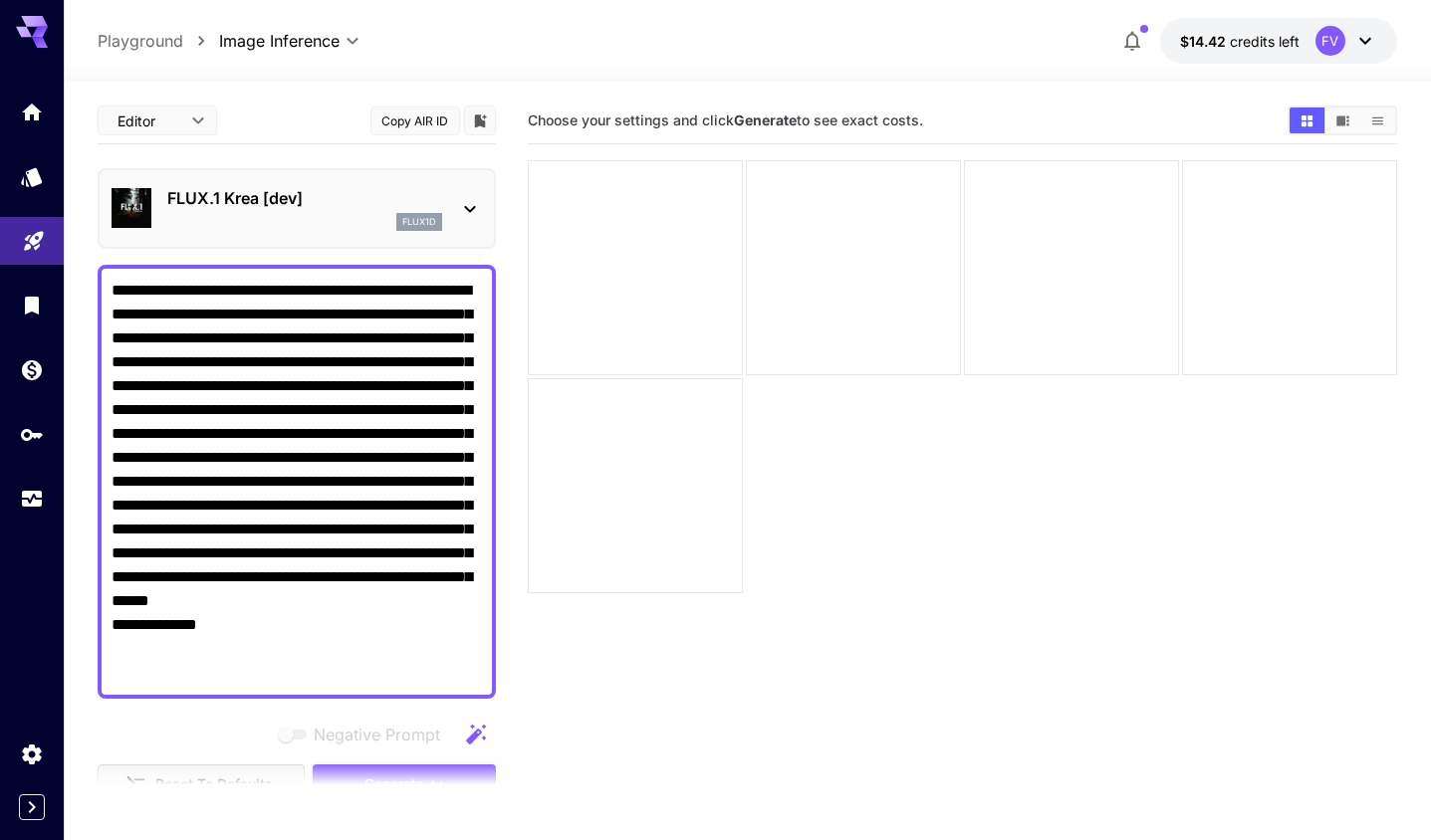 type on "**********" 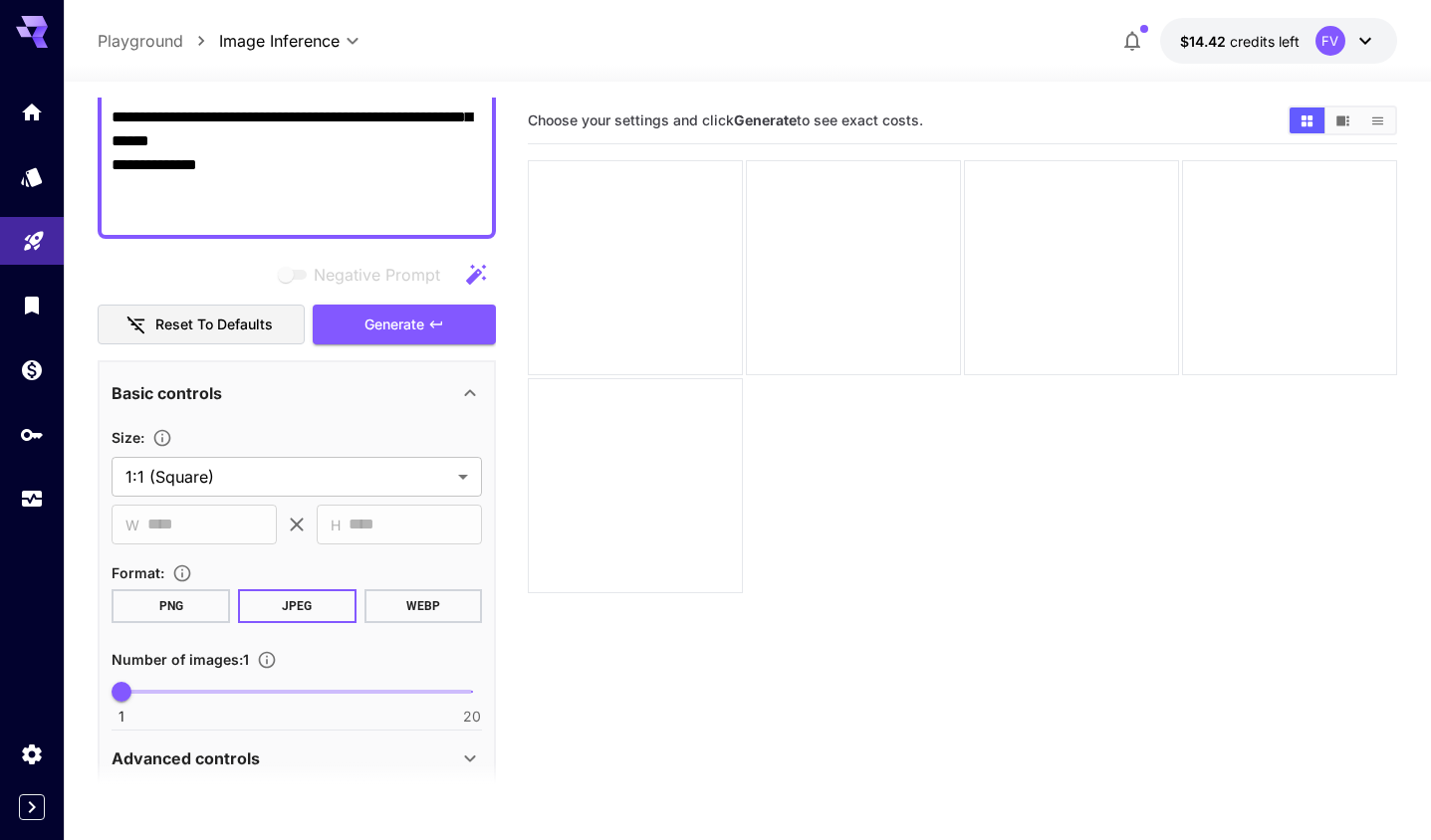 scroll, scrollTop: 498, scrollLeft: 0, axis: vertical 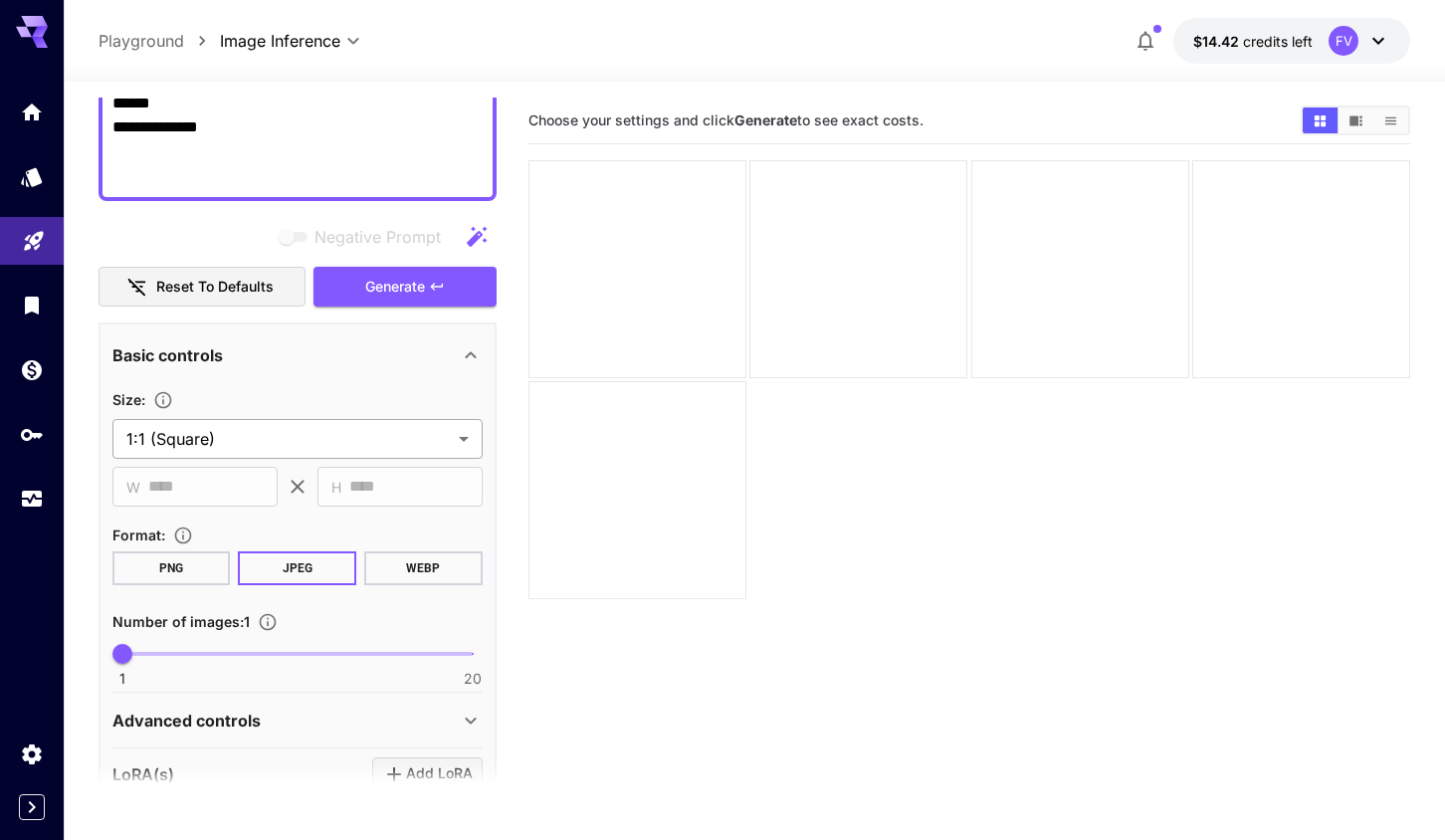 click on "**********" at bounding box center (722, 499) 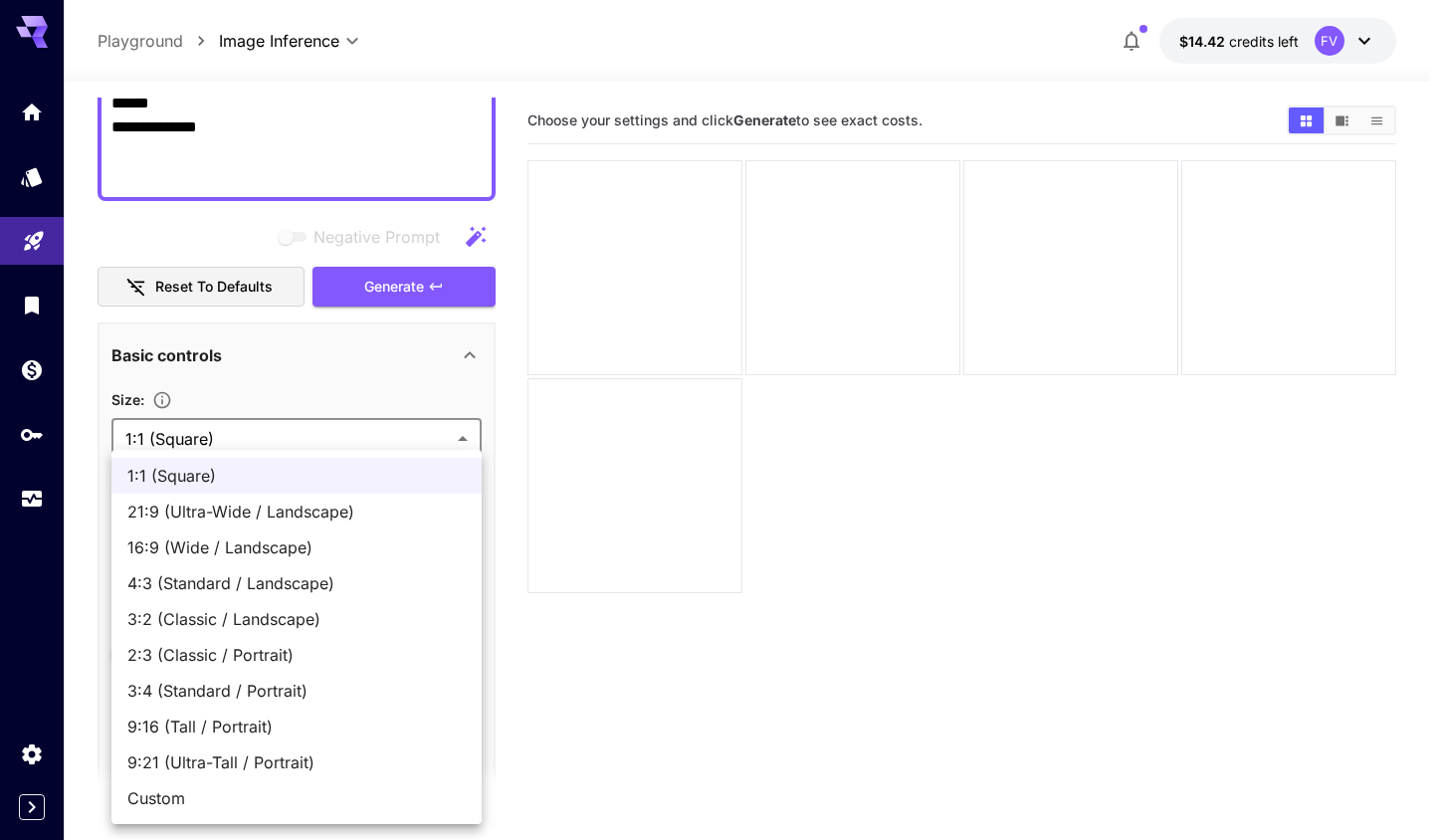 click on "16:9 (Wide / Landscape)" at bounding box center [297, 547] 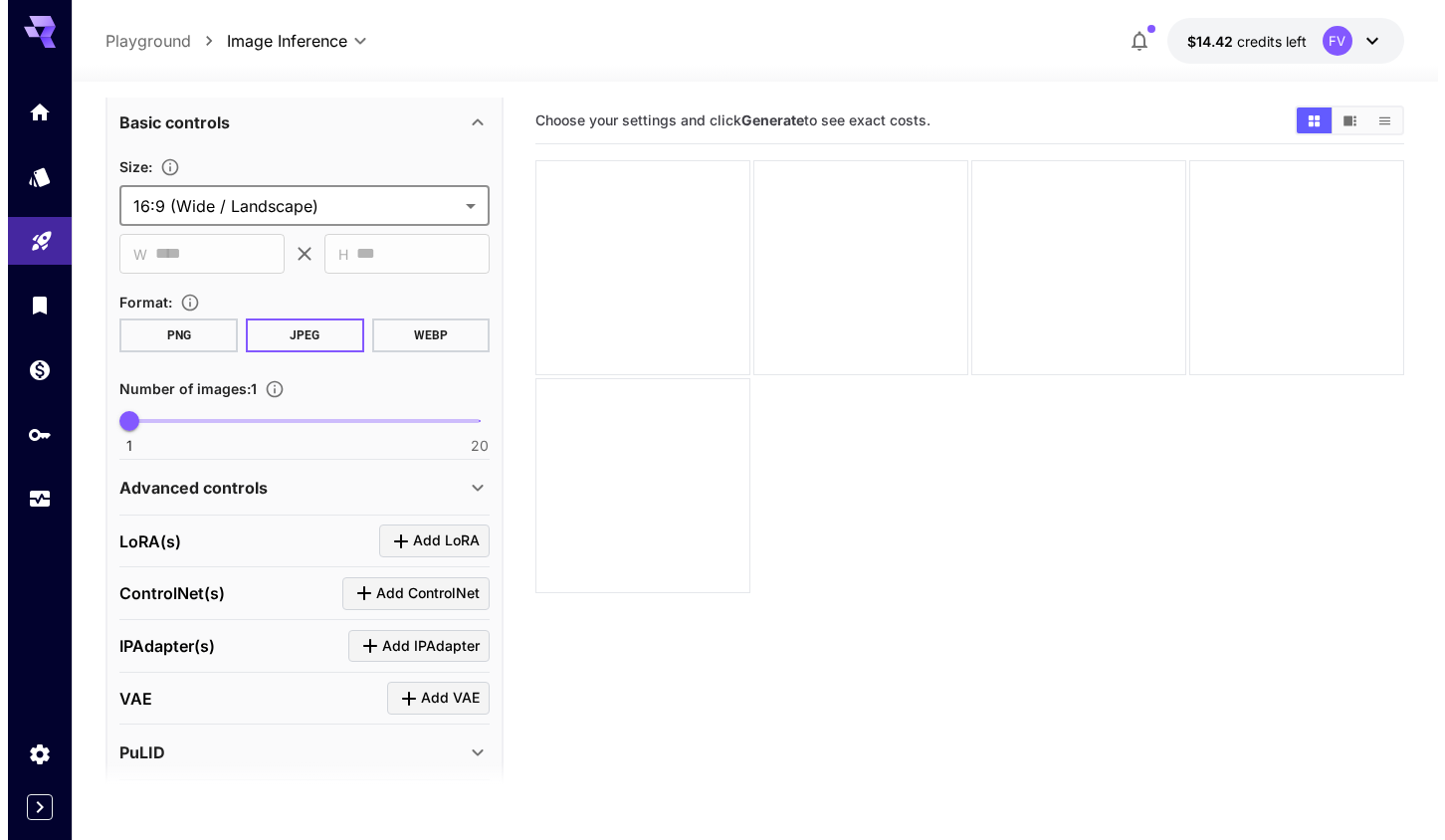 scroll, scrollTop: 796, scrollLeft: 0, axis: vertical 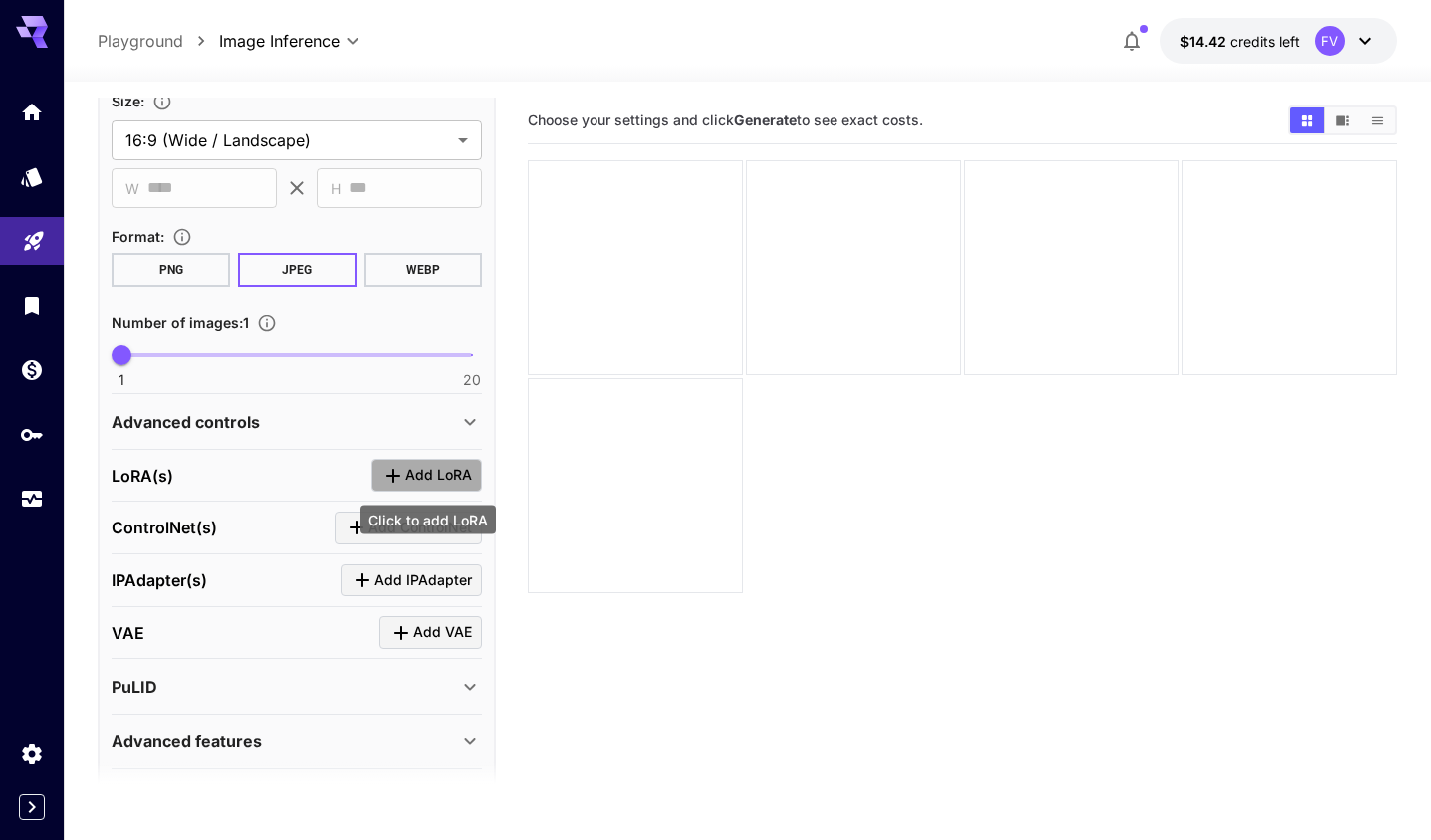 click on "Add LoRA" at bounding box center [438, 475] 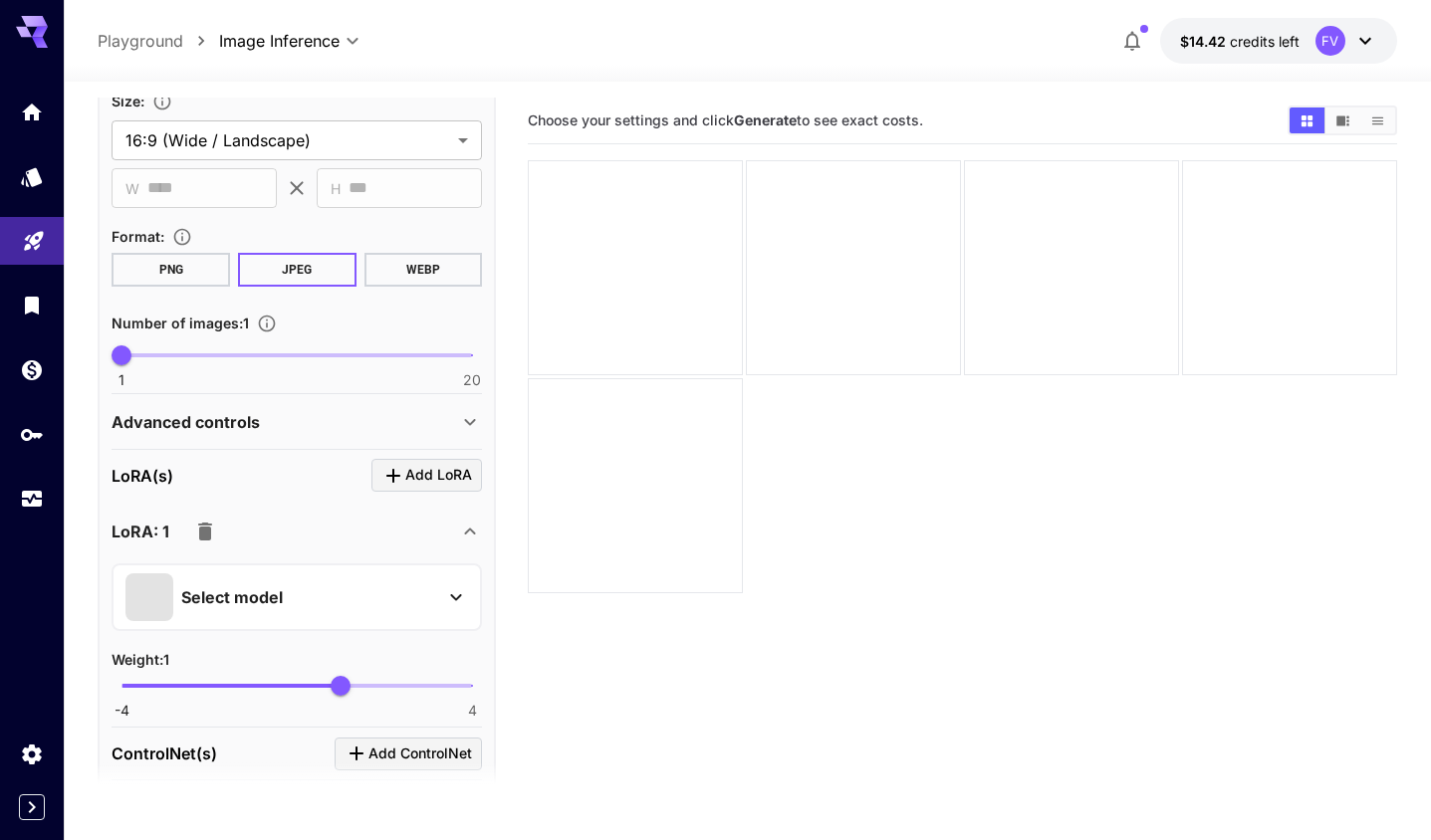 click on "Select model" at bounding box center (232, 597) 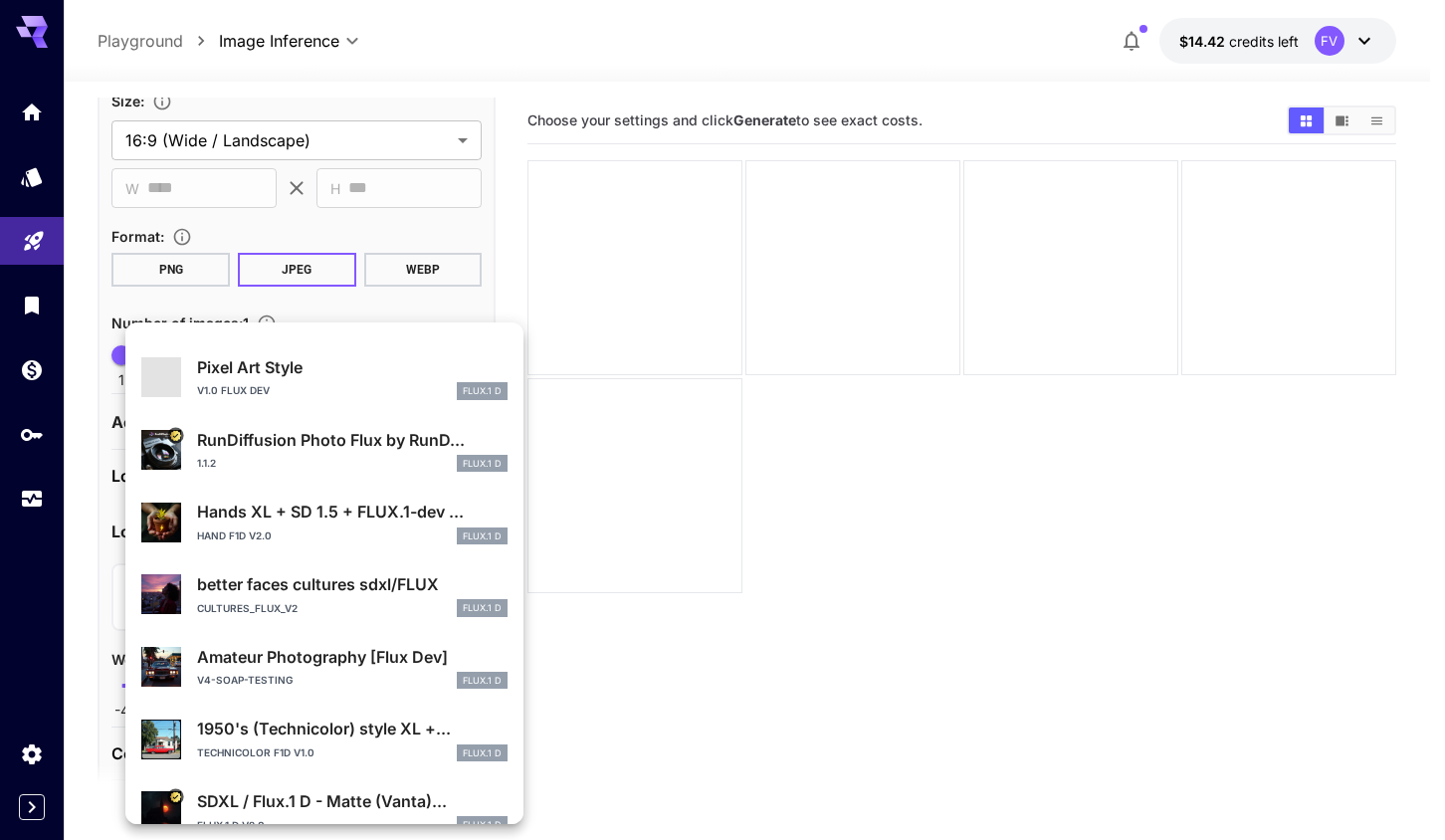 scroll, scrollTop: 0, scrollLeft: 0, axis: both 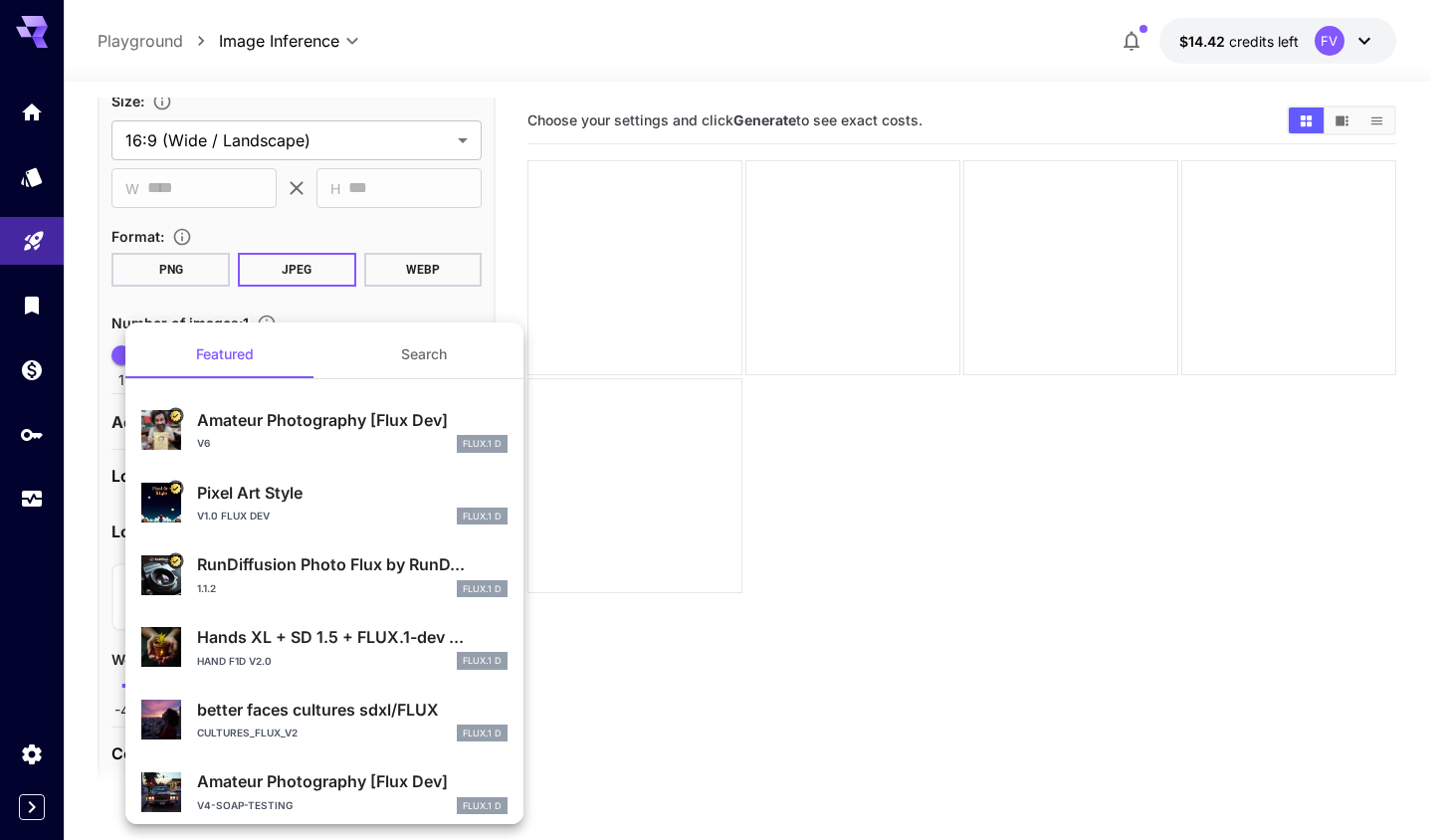 click at bounding box center (722, 420) 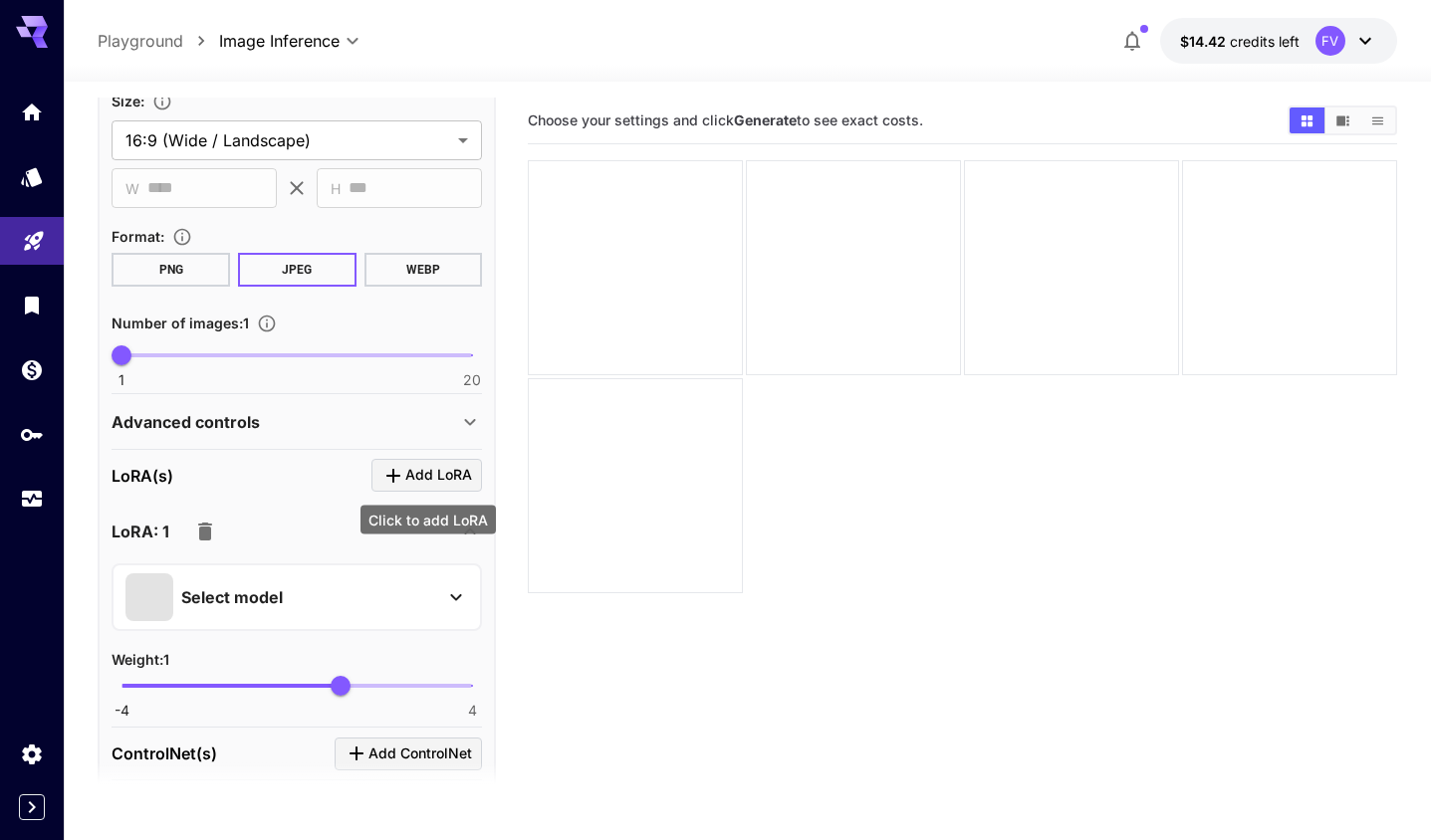 click on "Add LoRA" at bounding box center [438, 475] 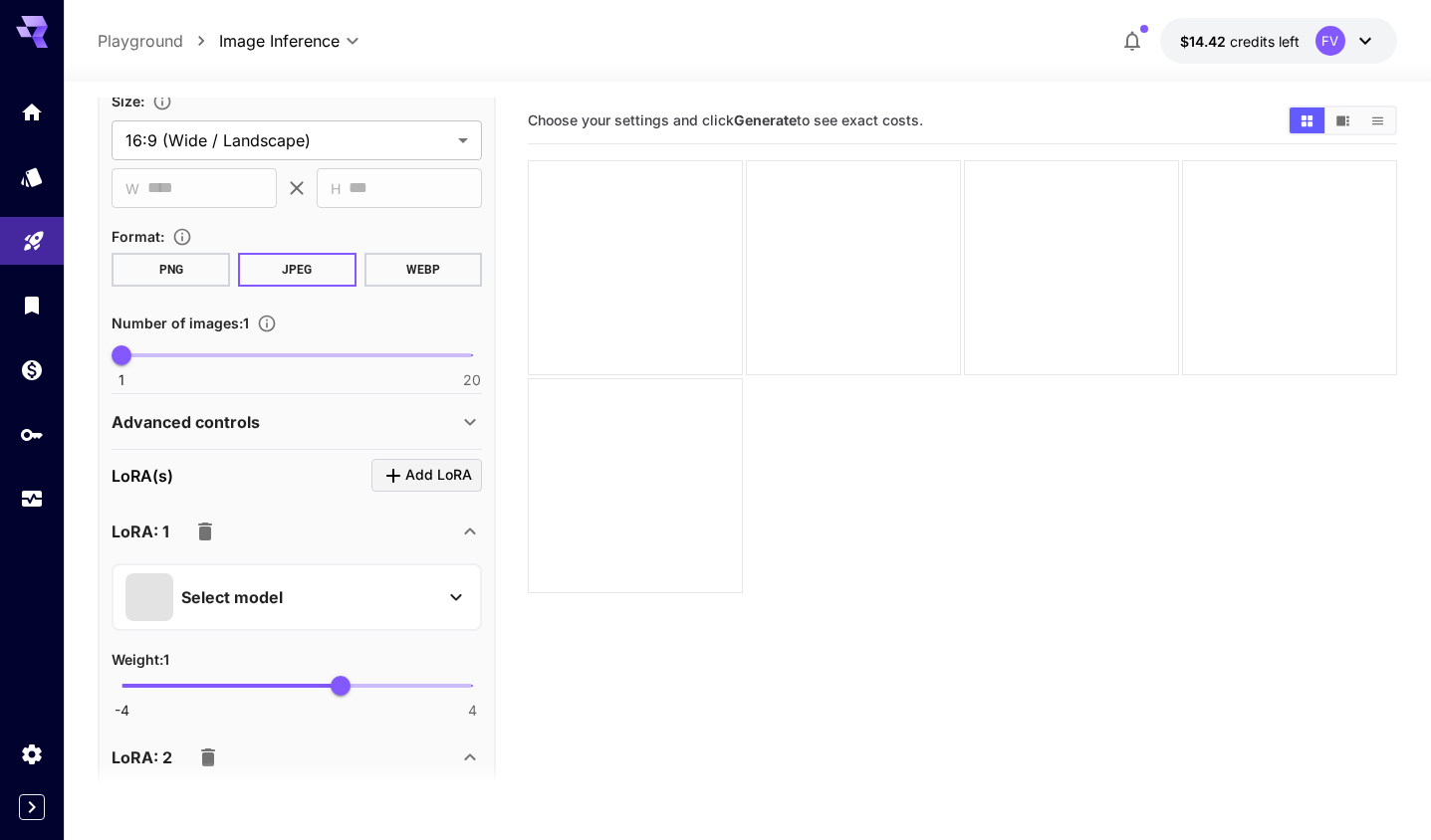 click on "Select model" at bounding box center [281, 597] 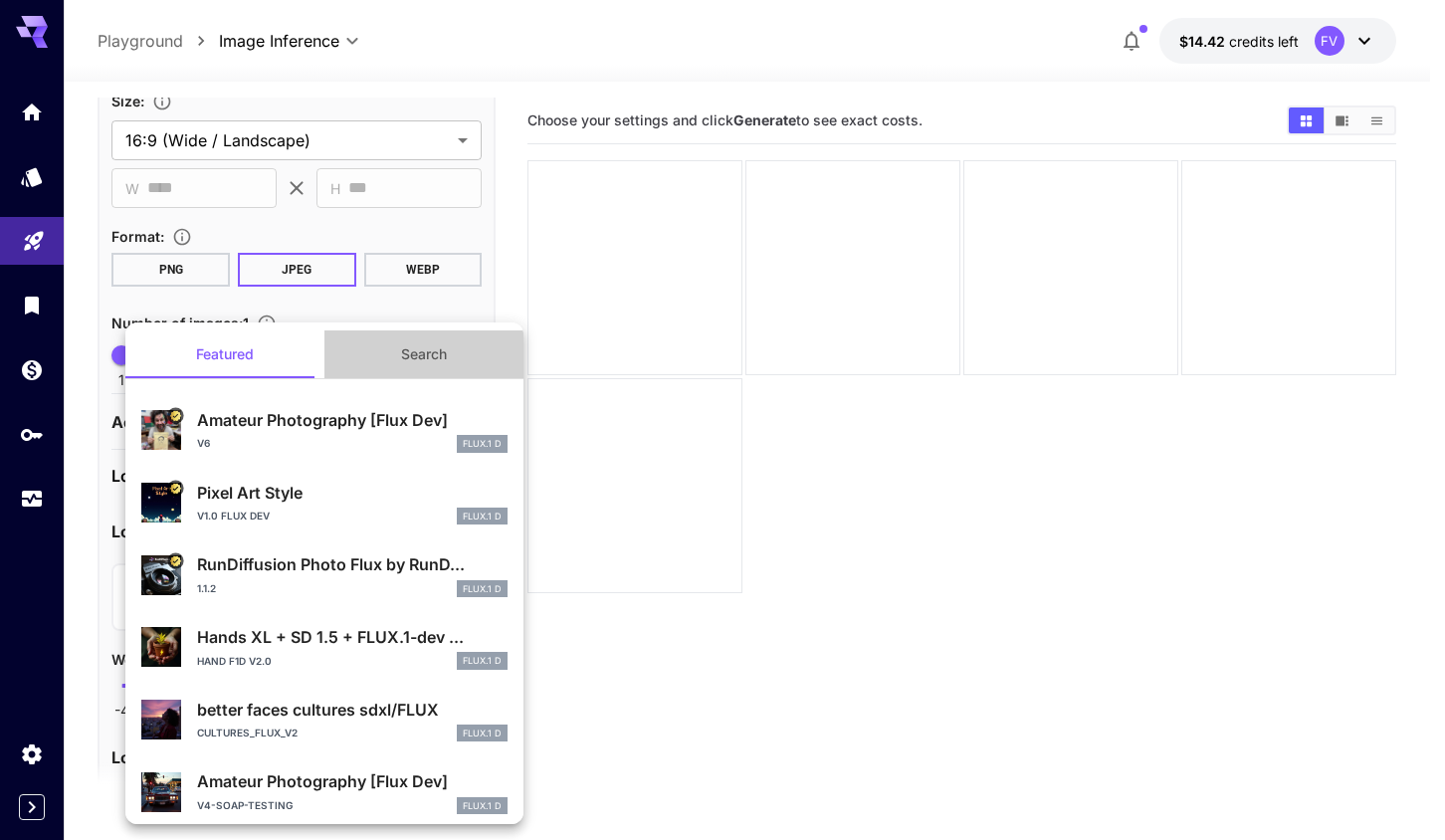 click on "Search" at bounding box center [424, 354] 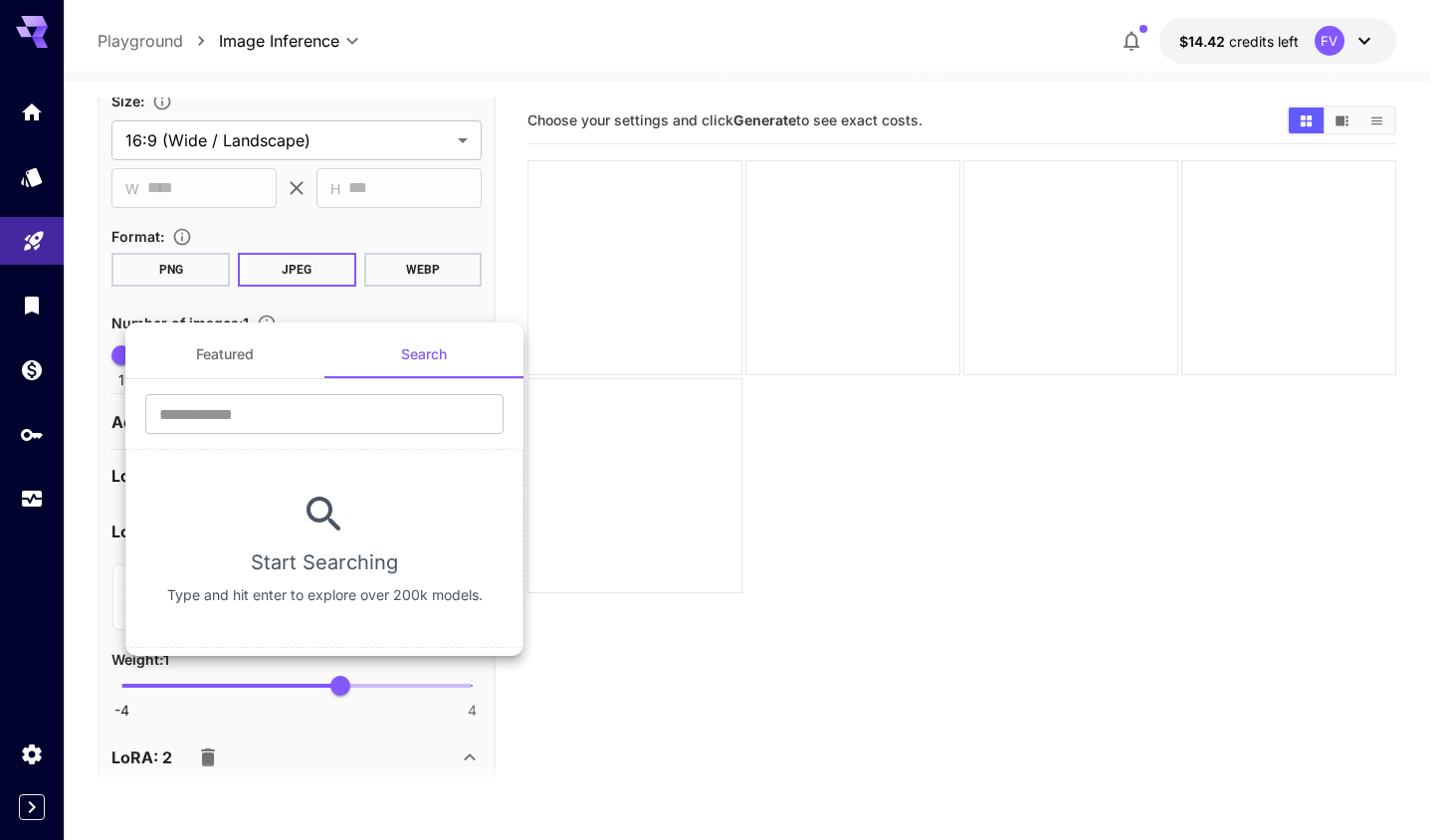 type 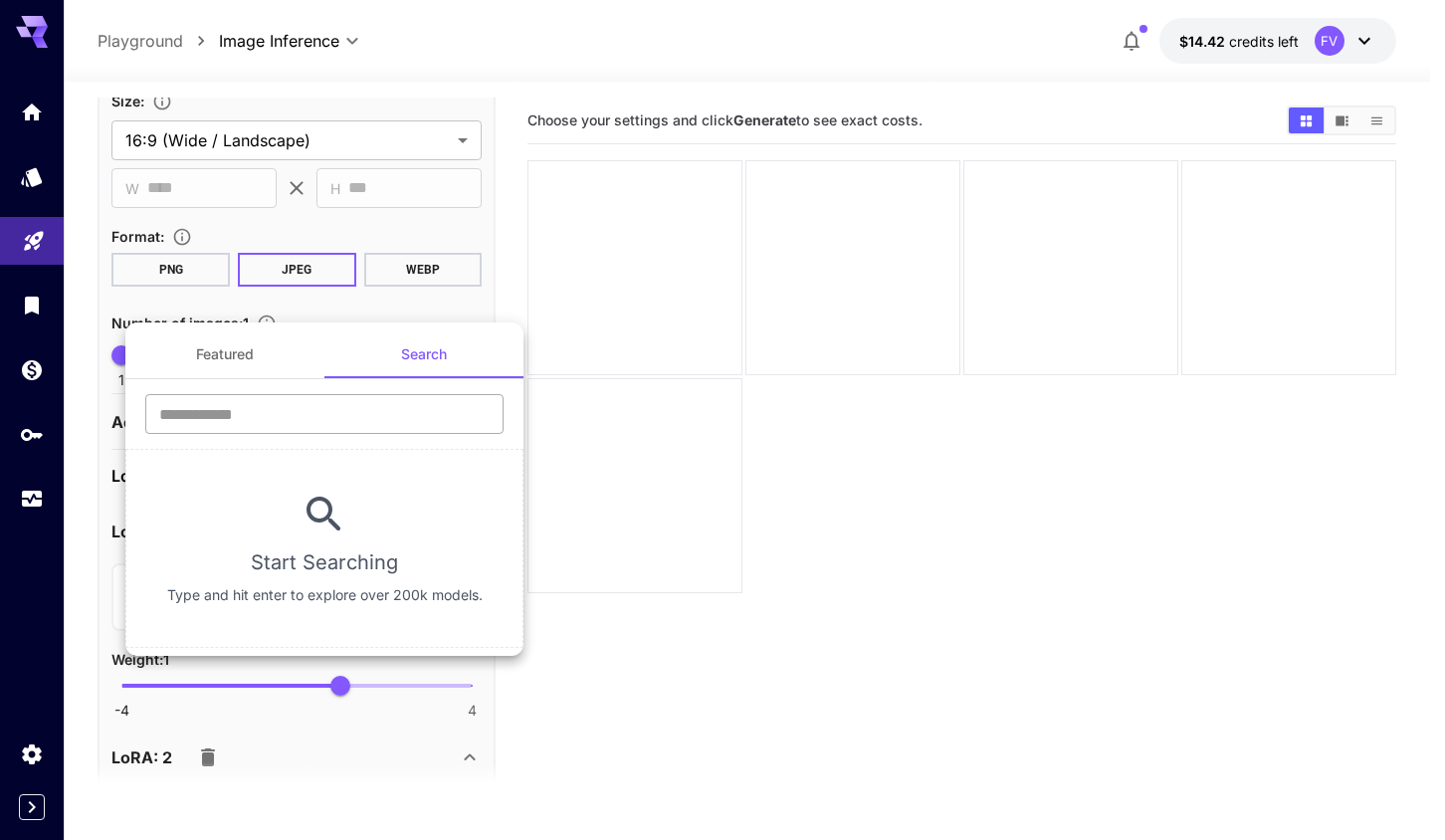 click at bounding box center [324, 414] 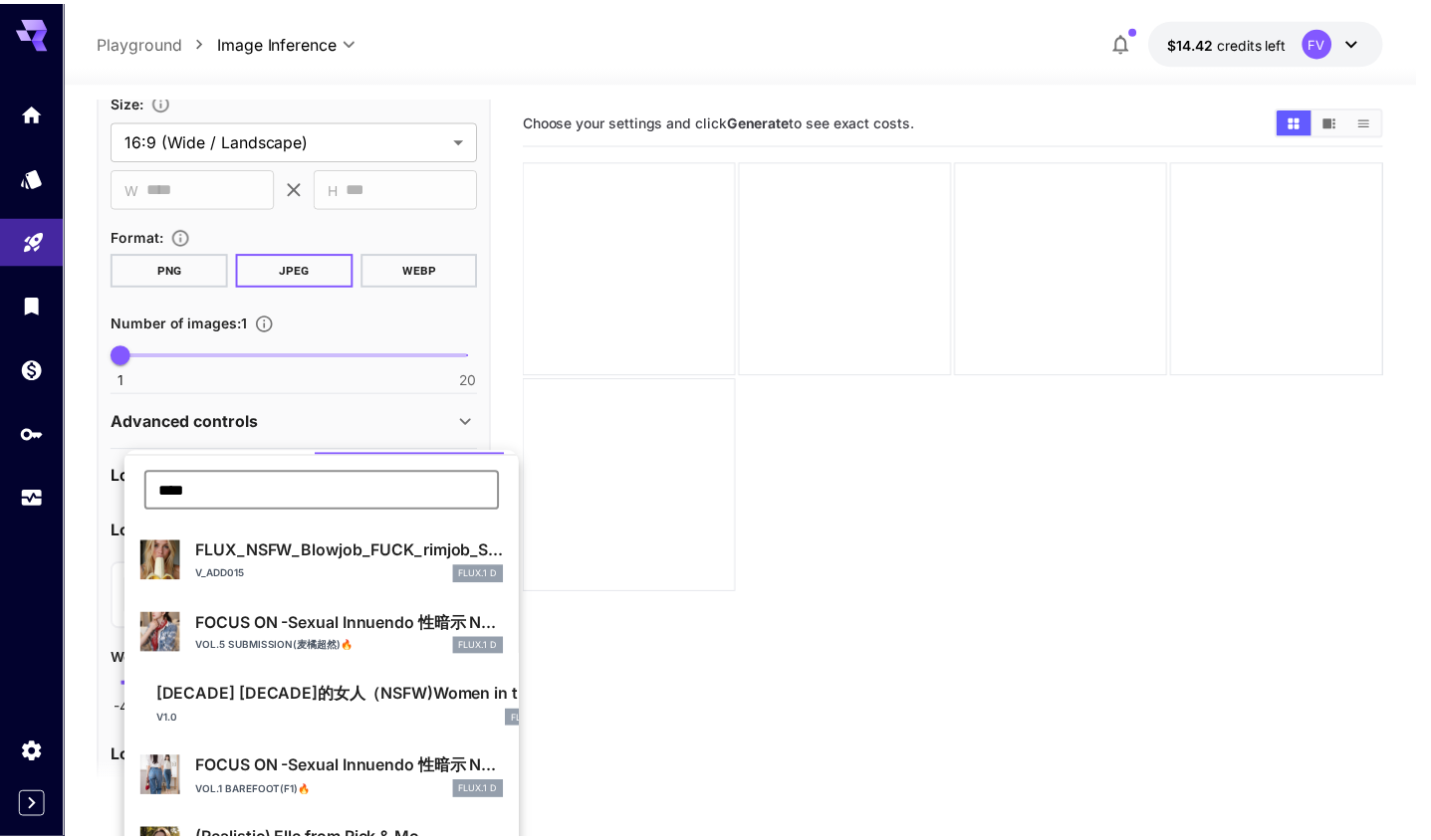 scroll, scrollTop: 0, scrollLeft: 0, axis: both 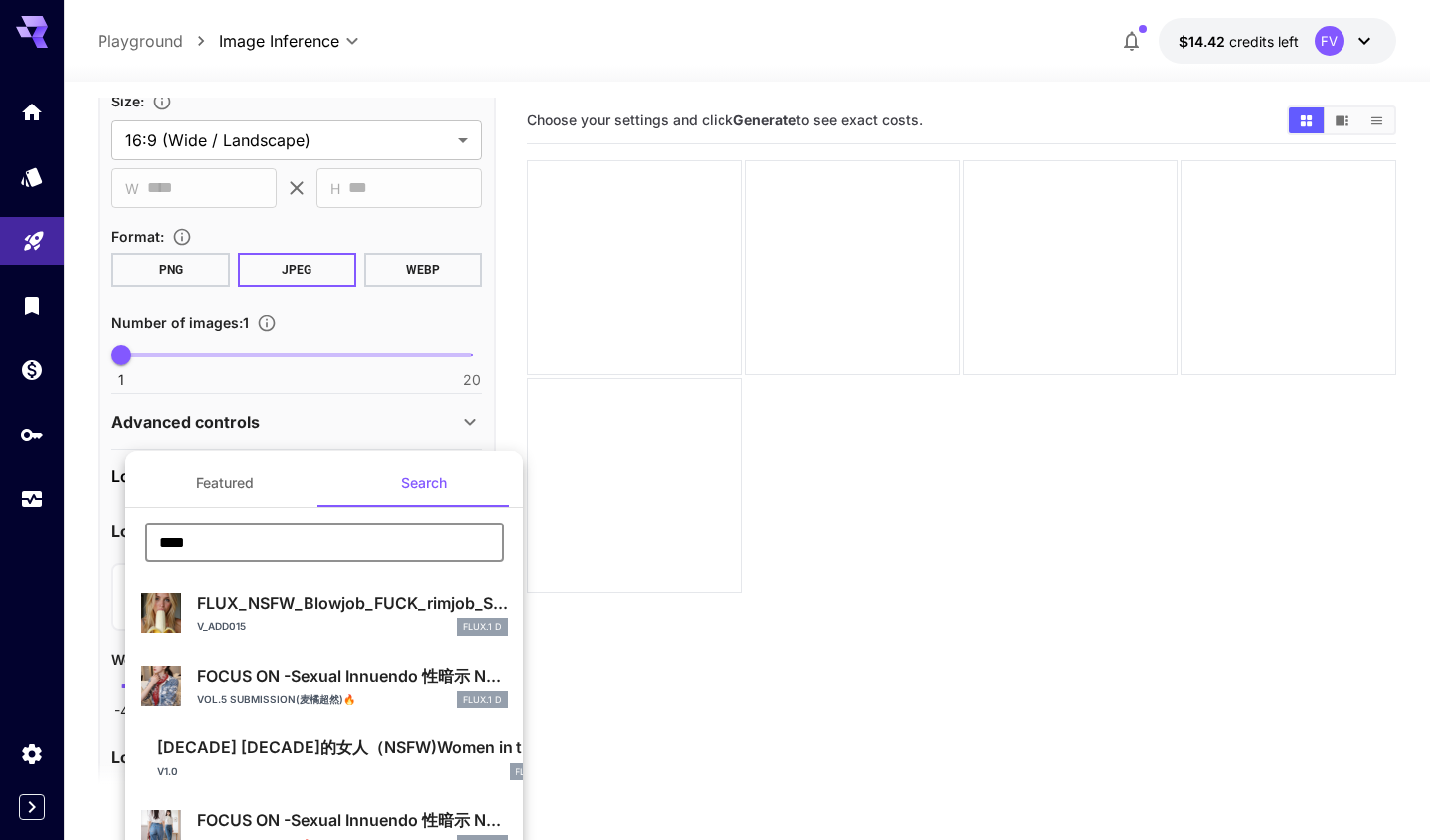 type on "****" 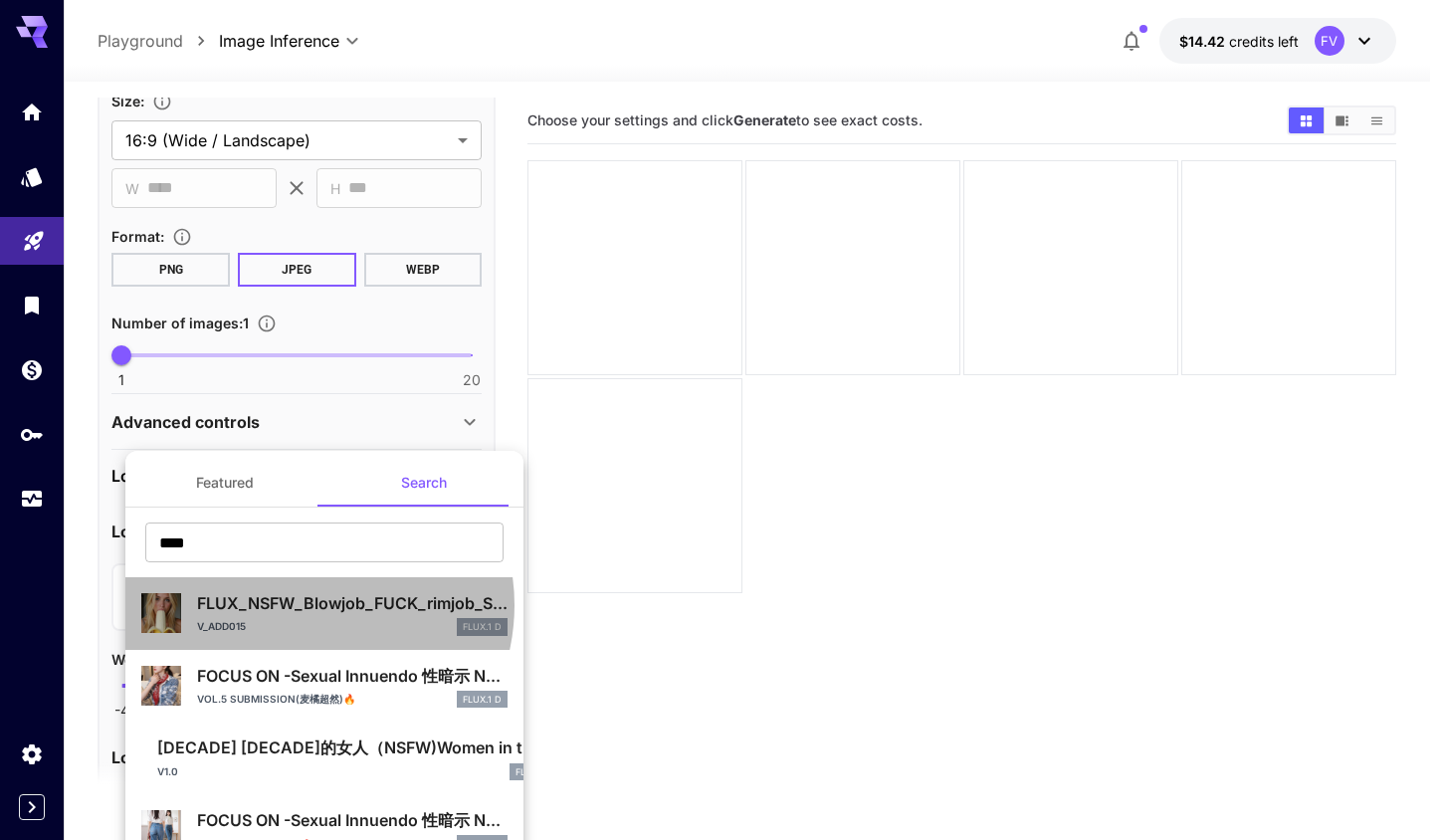 click on "FLUX_NSFW_Blowjob_FUCK_rimjob_S..." at bounding box center [352, 603] 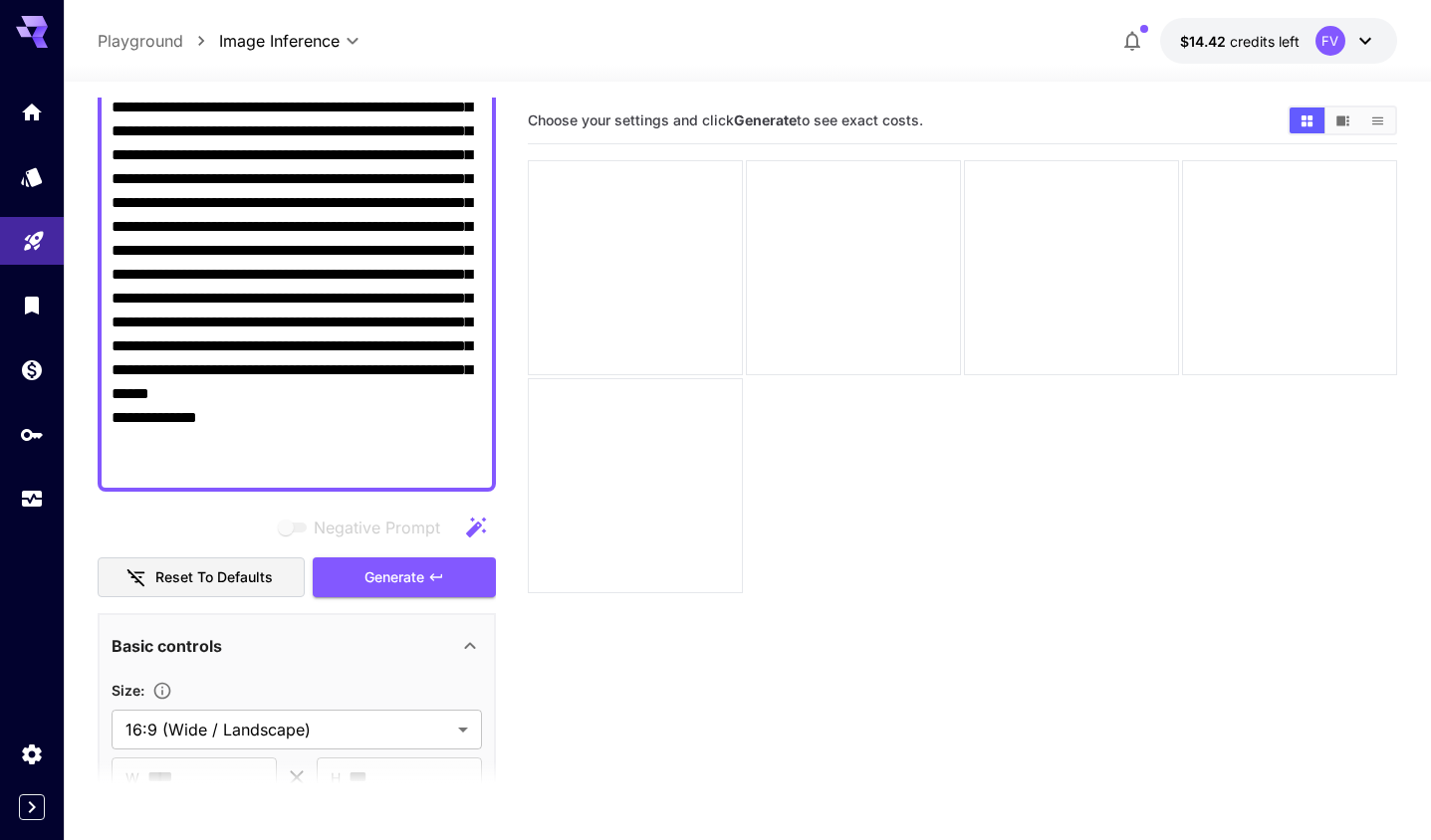 scroll, scrollTop: 299, scrollLeft: 0, axis: vertical 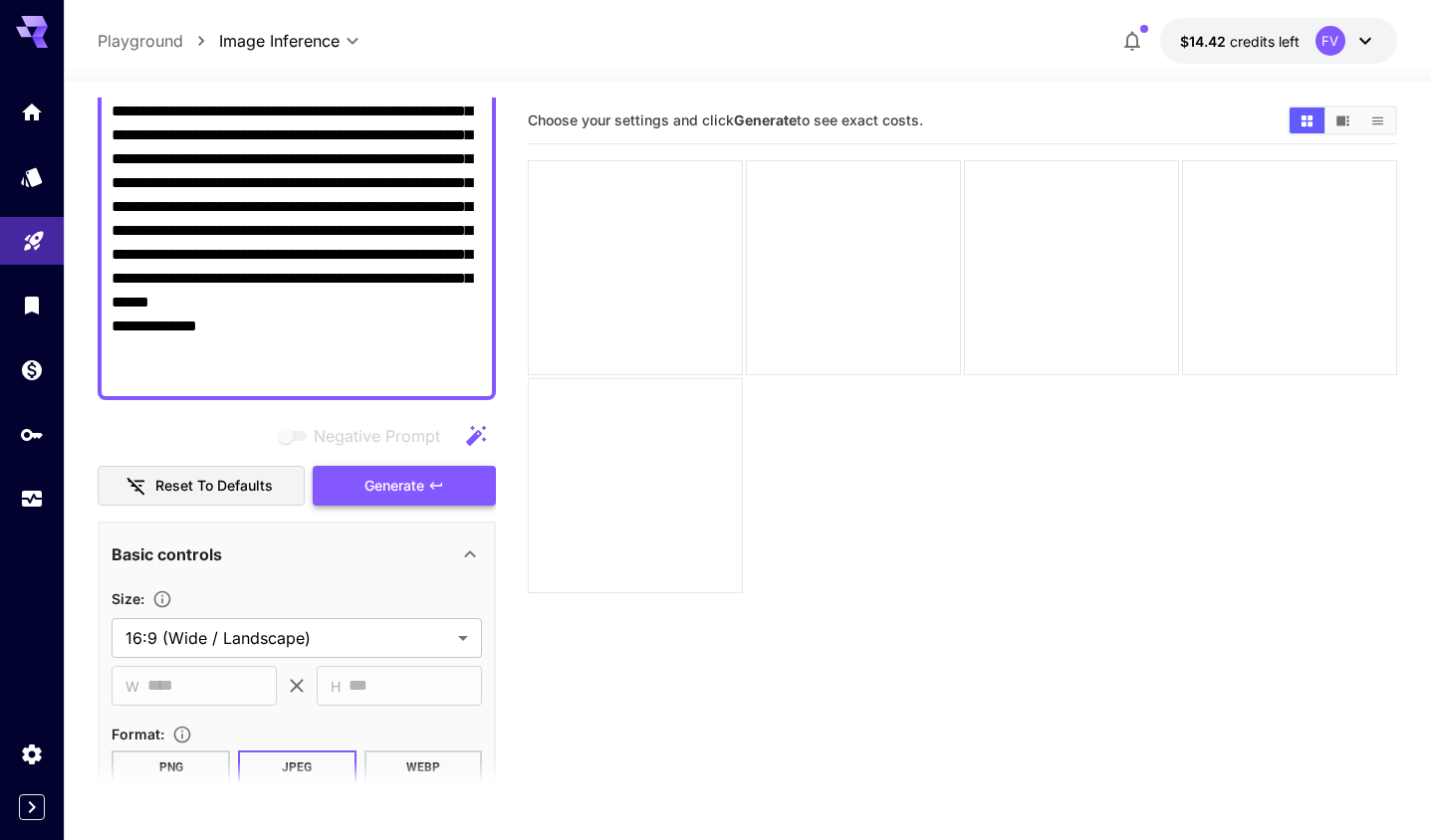 click on "Generate" at bounding box center [404, 486] 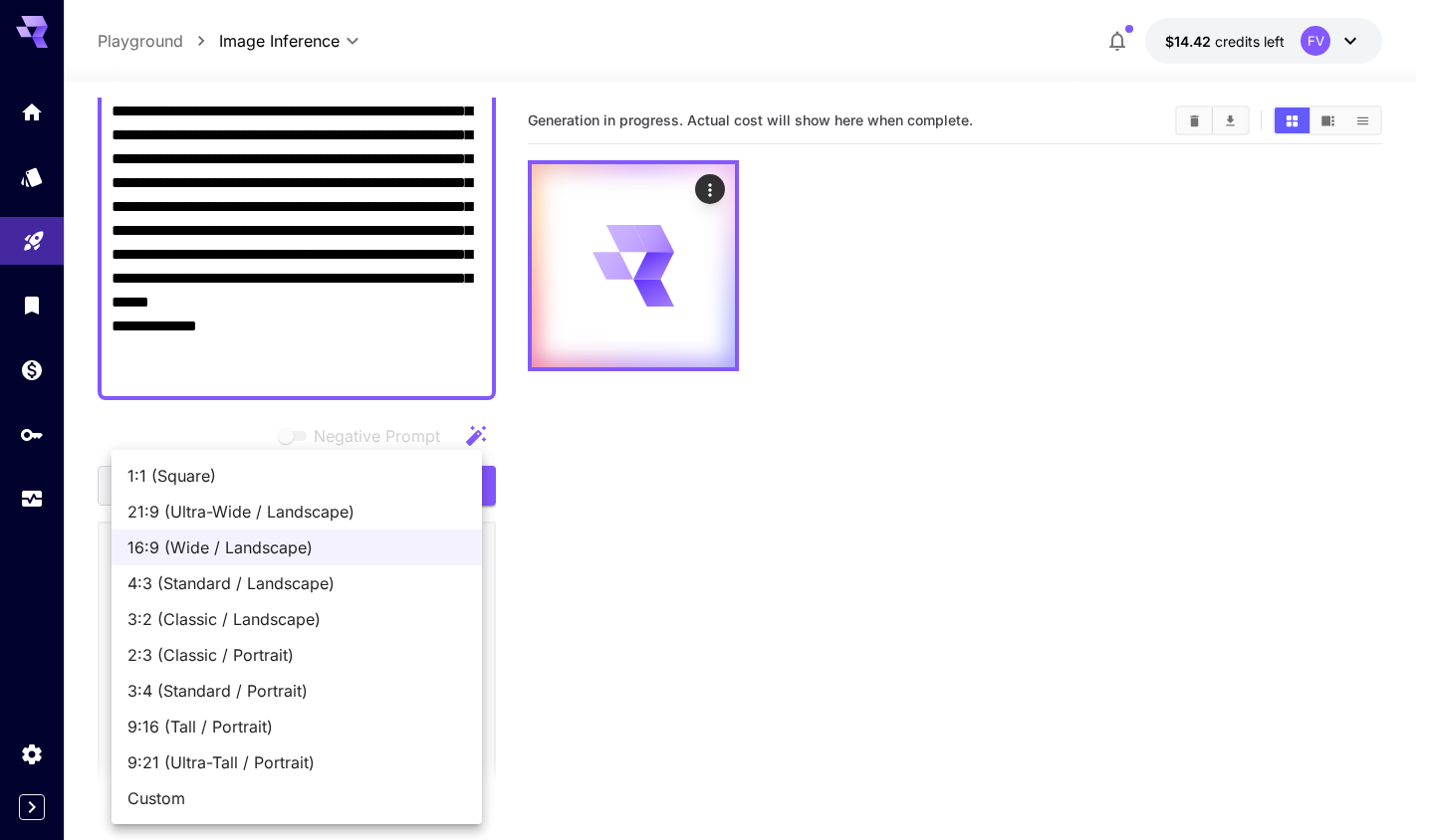 click on "**********" at bounding box center (715, 499) 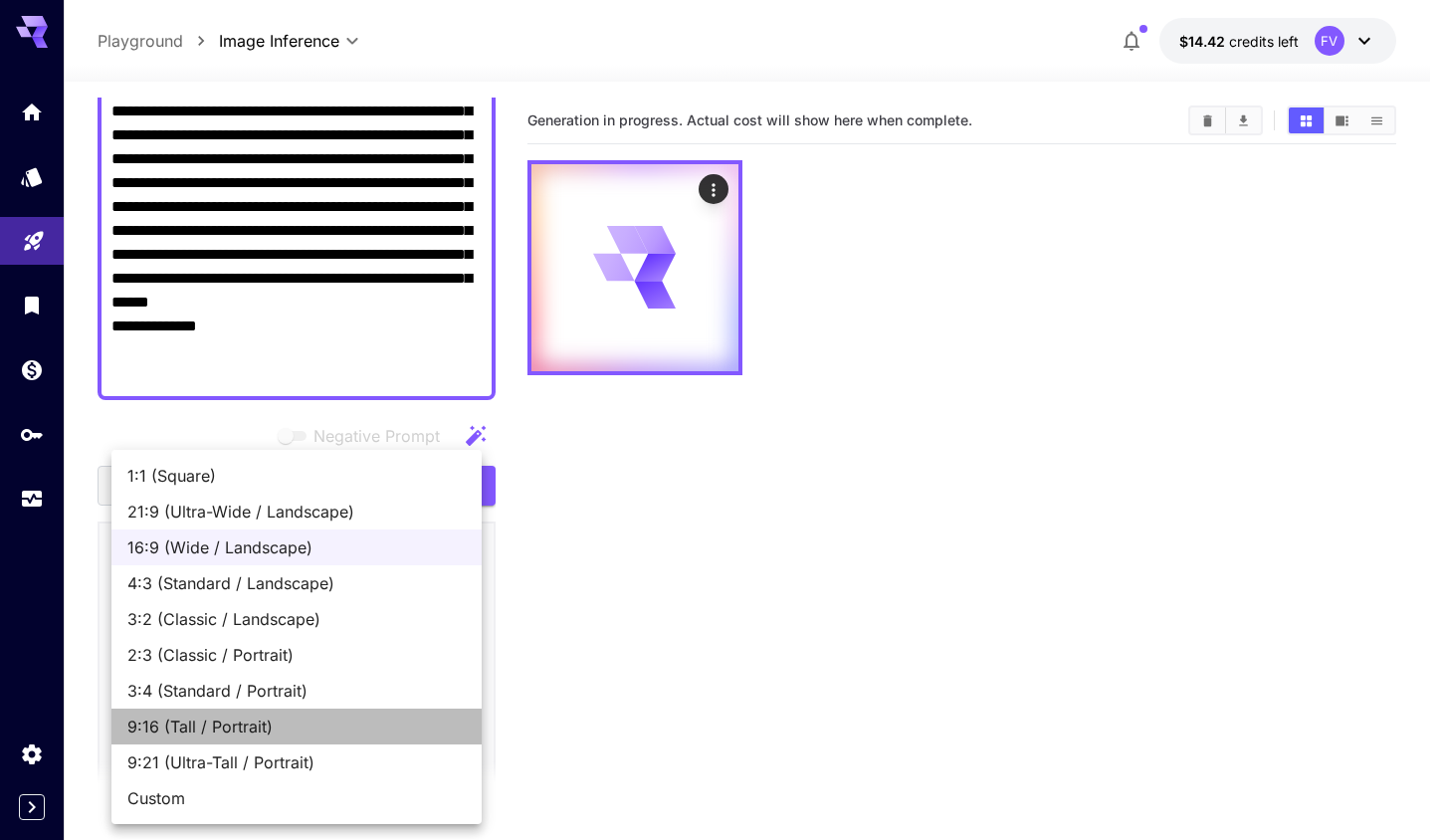 click on "9:16 (Tall / Portrait)" at bounding box center (297, 727) 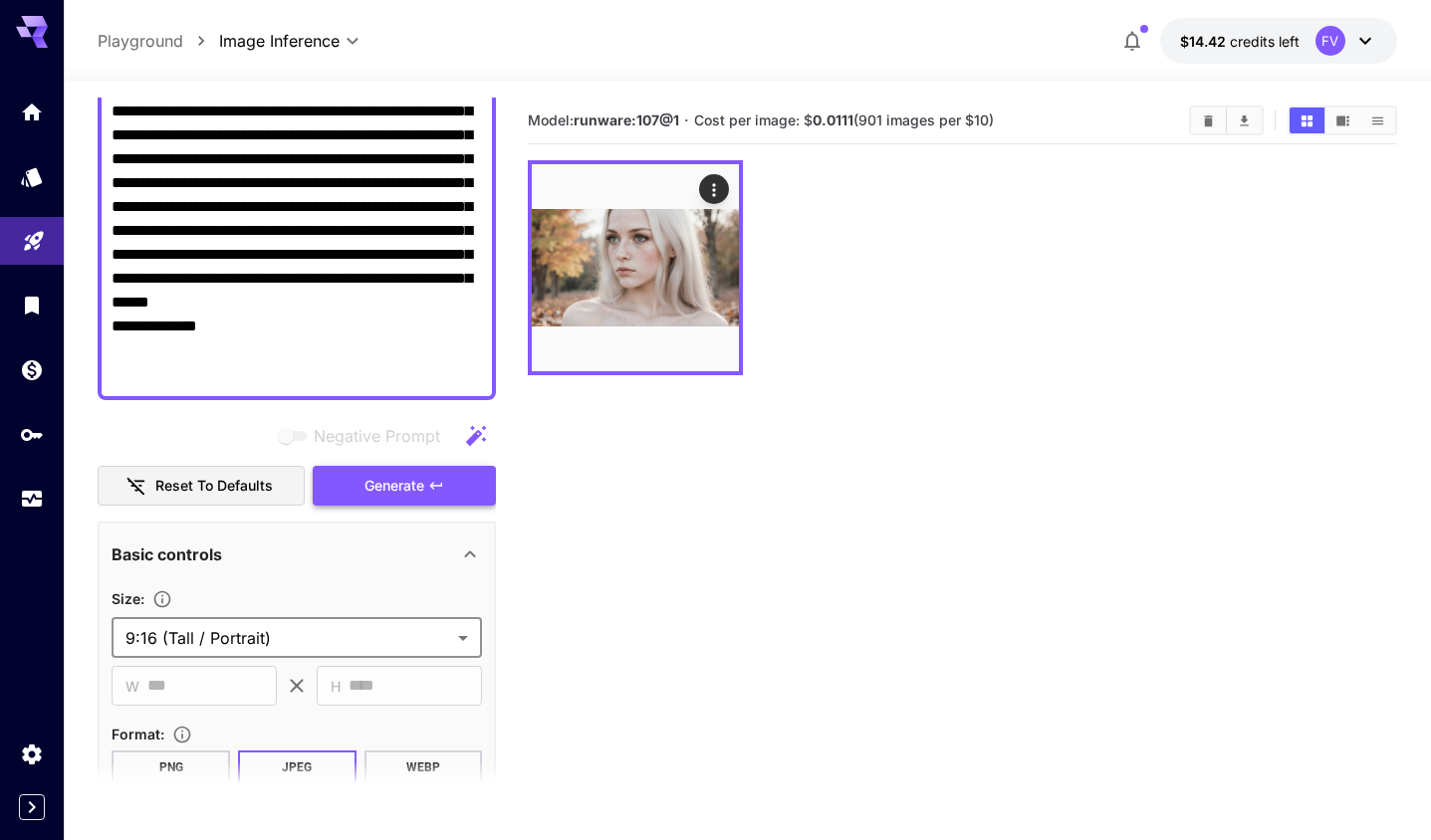 click on "Generate" at bounding box center (394, 486) 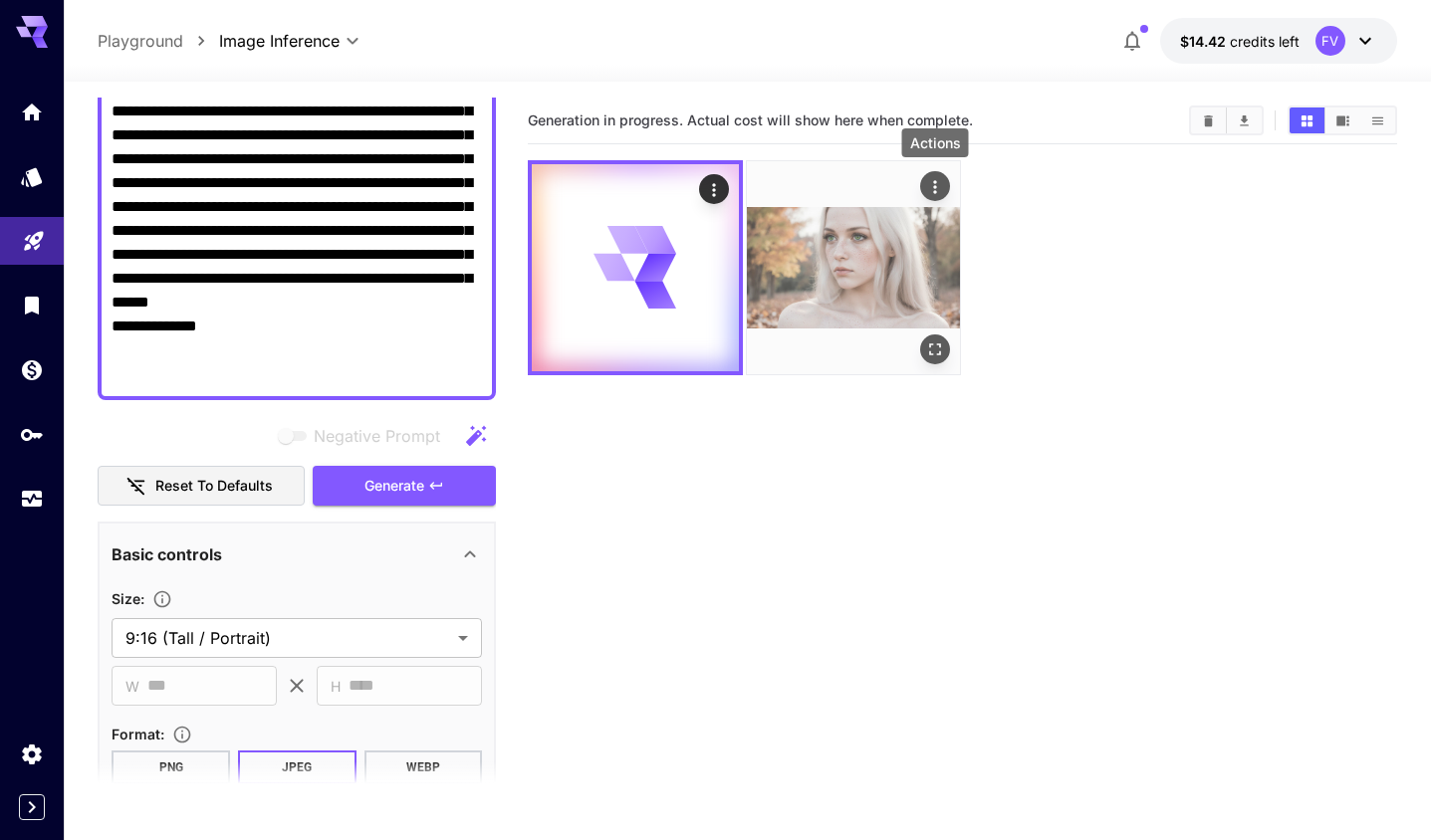 click 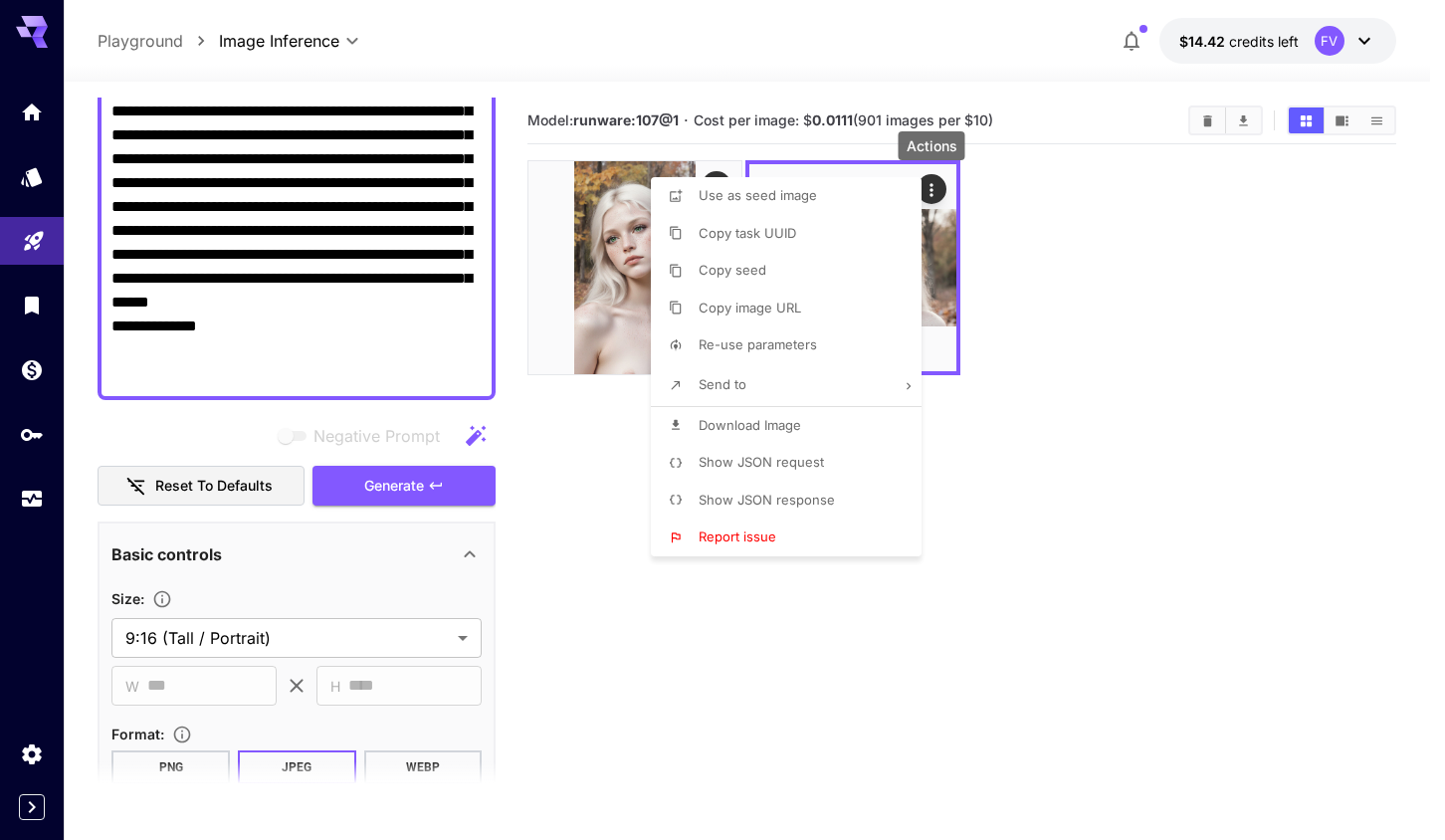 click at bounding box center (722, 420) 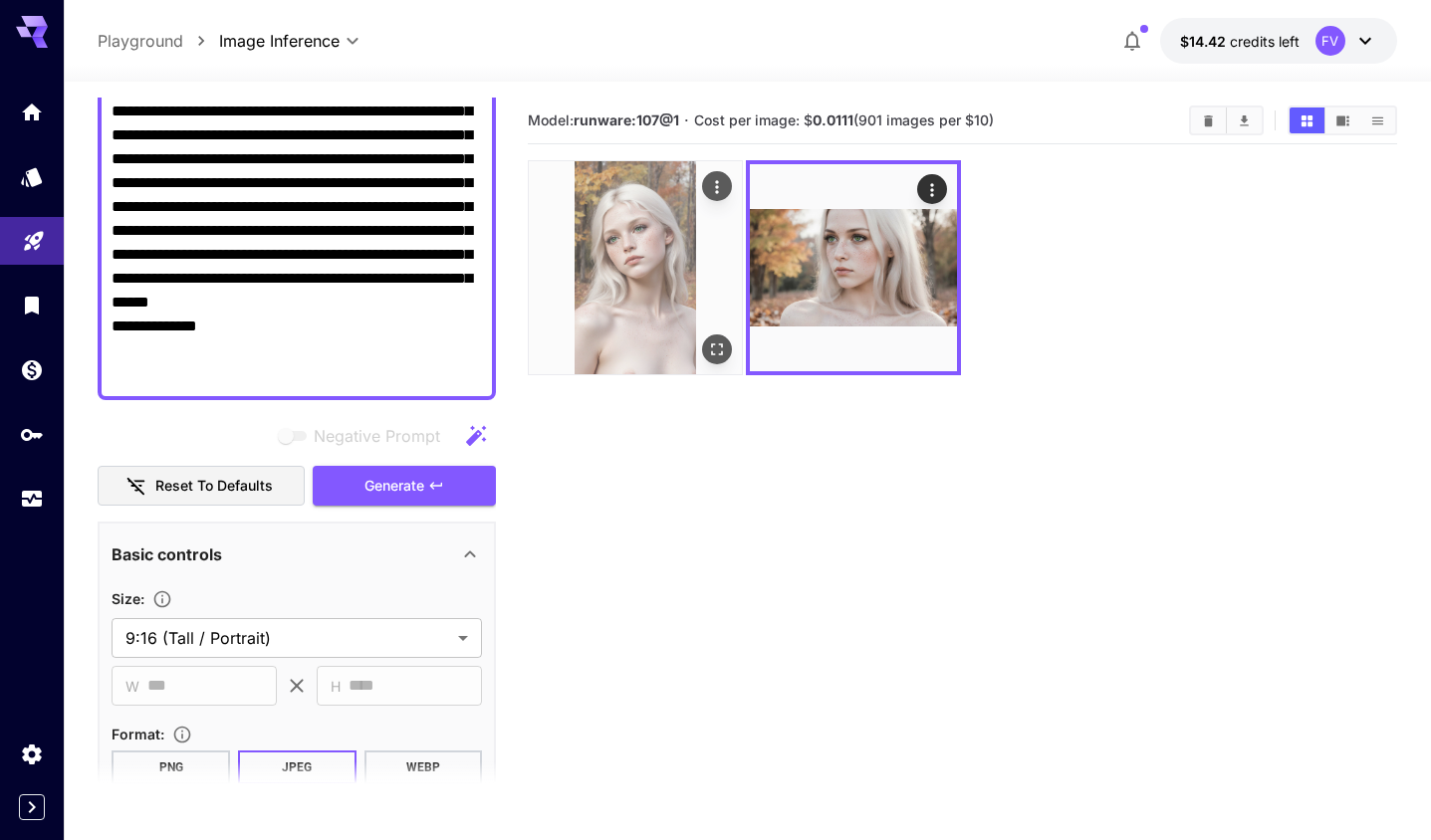 click at bounding box center [635, 268] 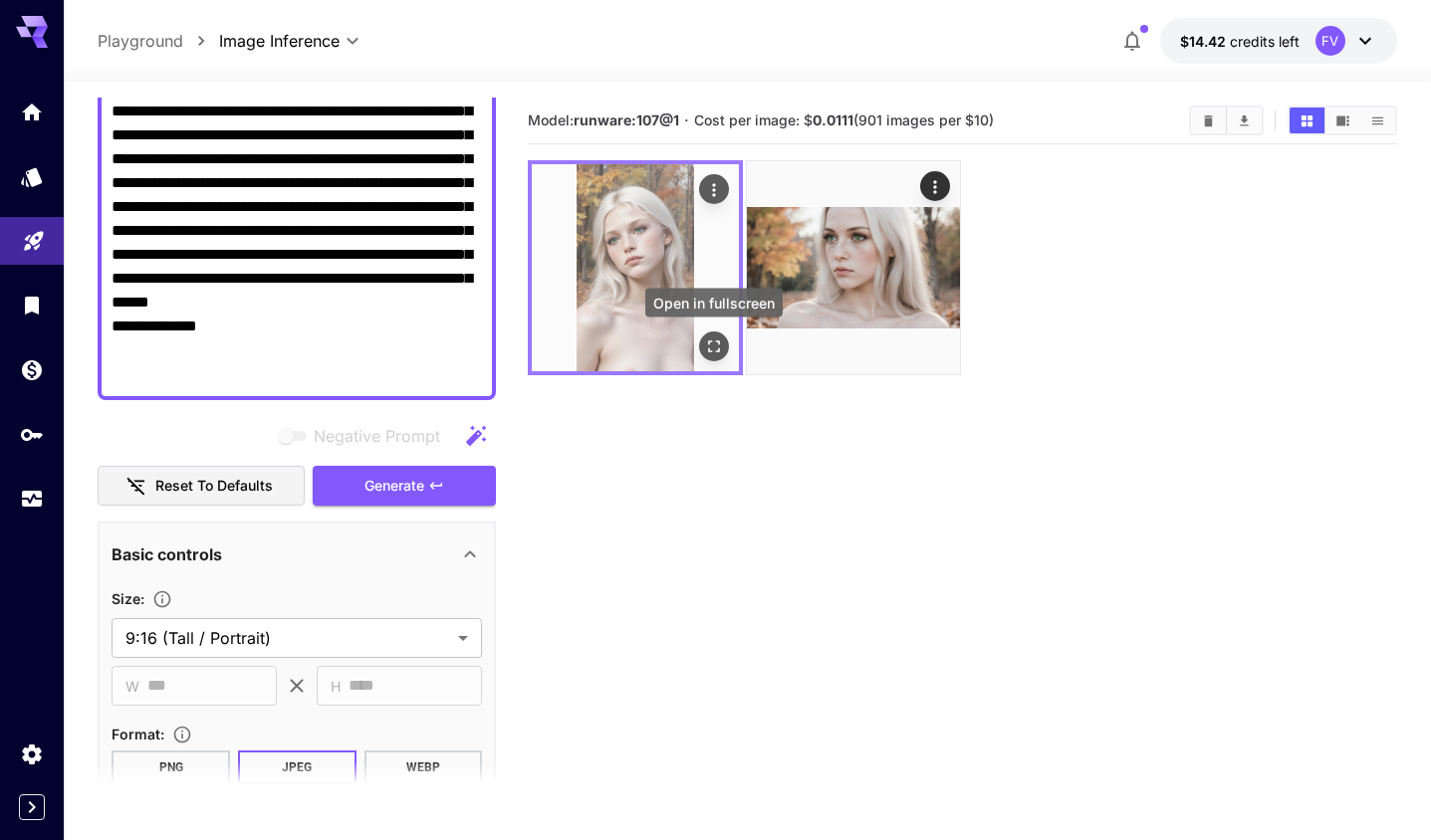 click 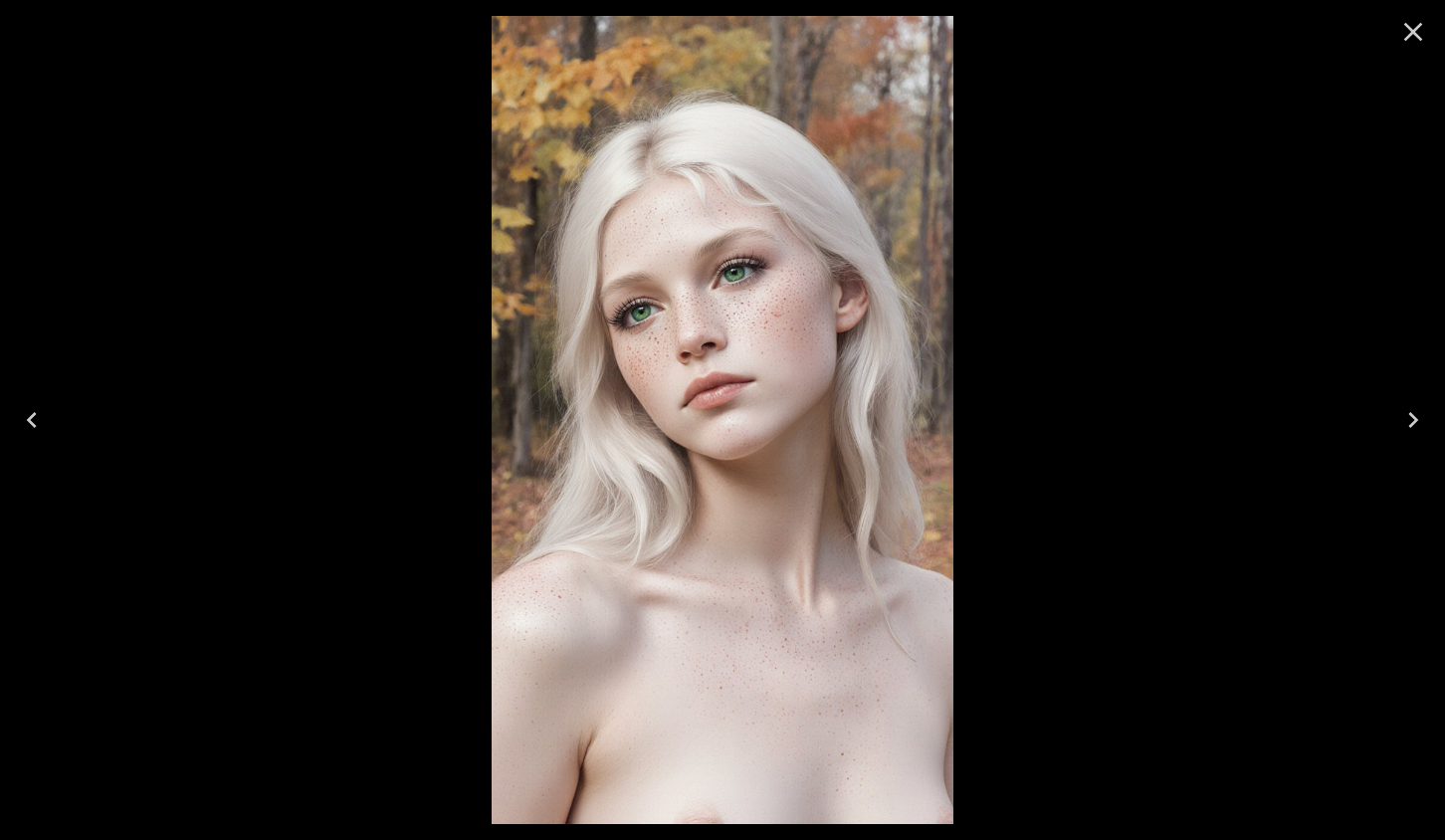 click 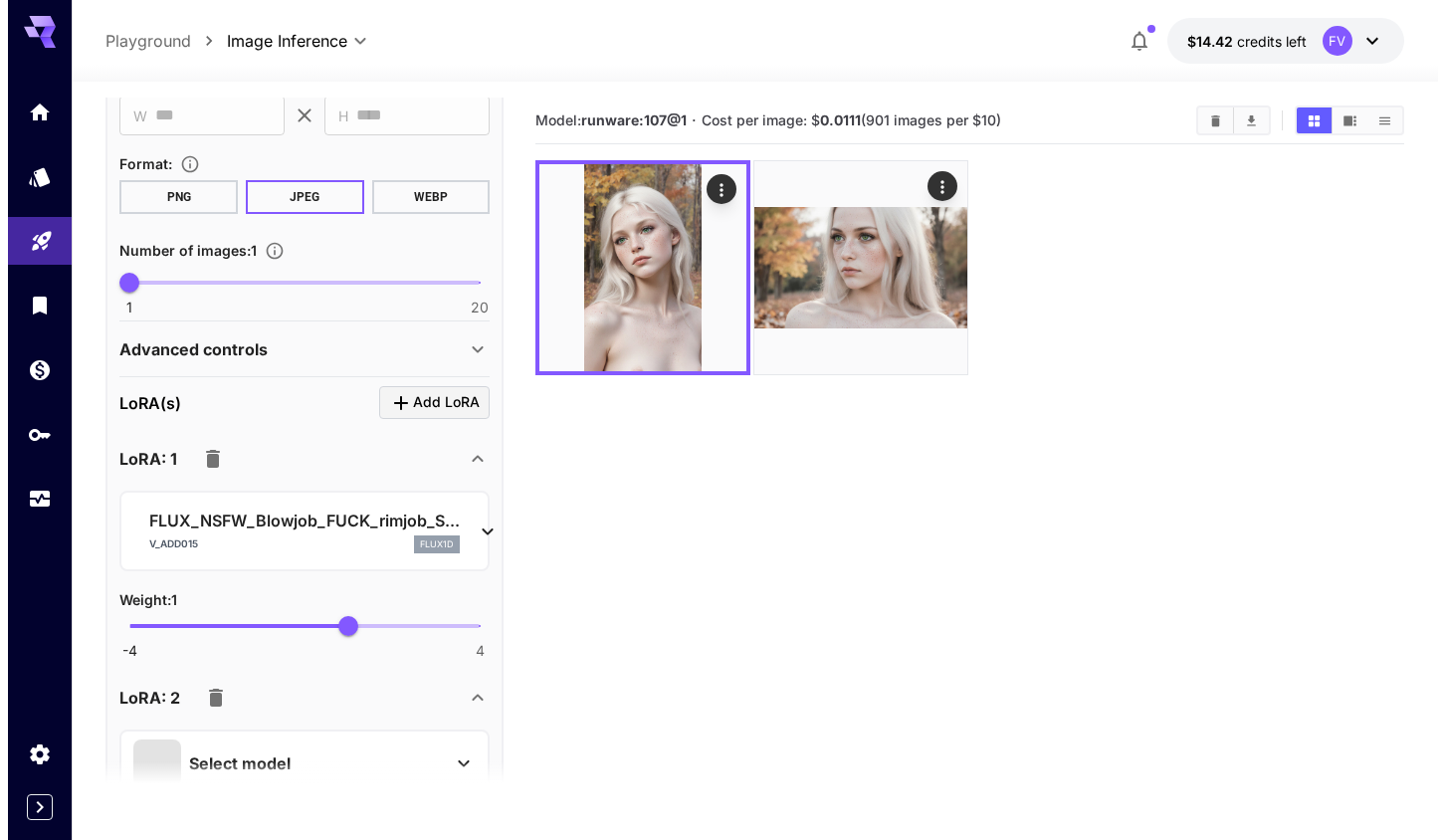 scroll, scrollTop: 896, scrollLeft: 0, axis: vertical 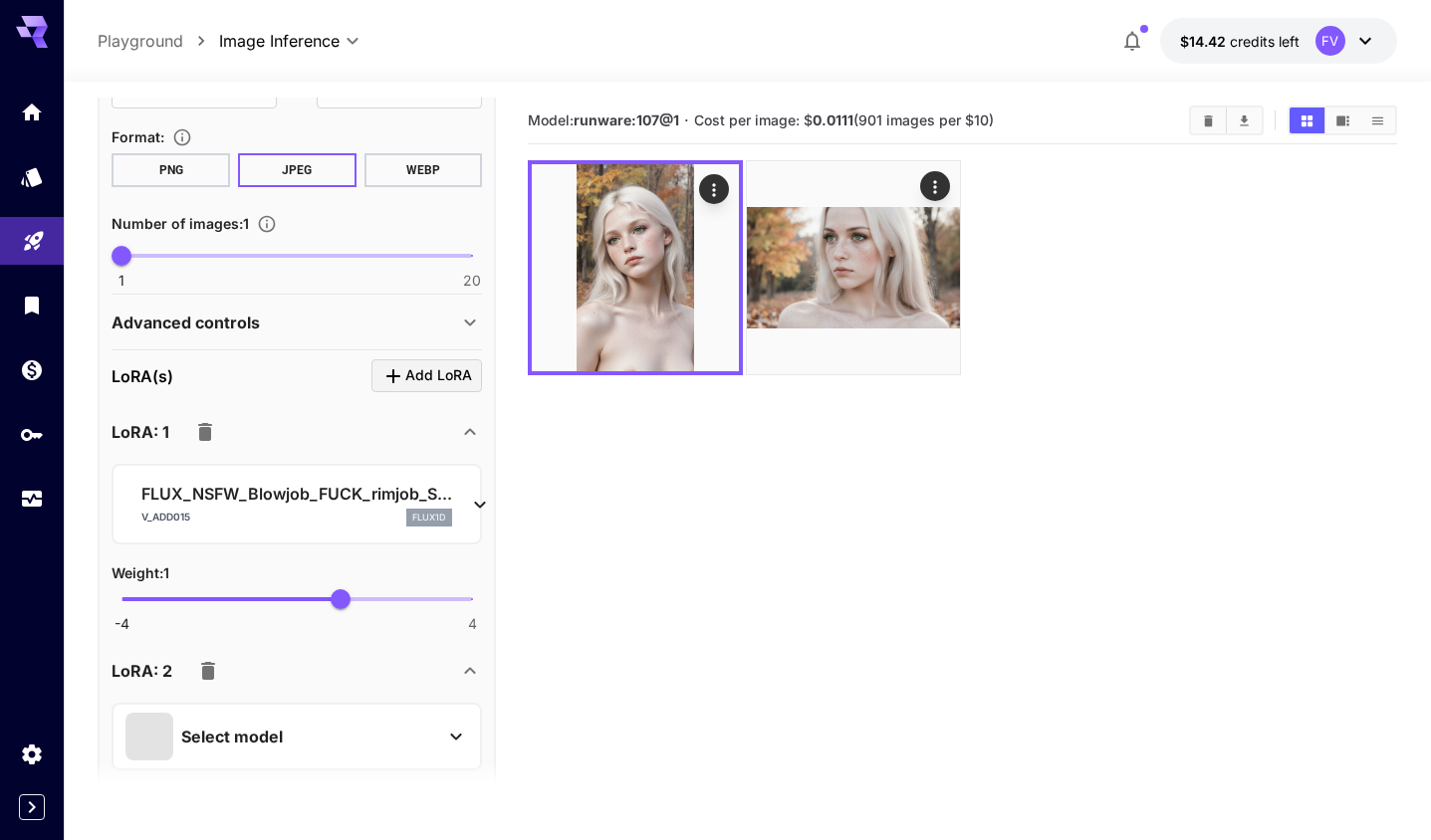 click 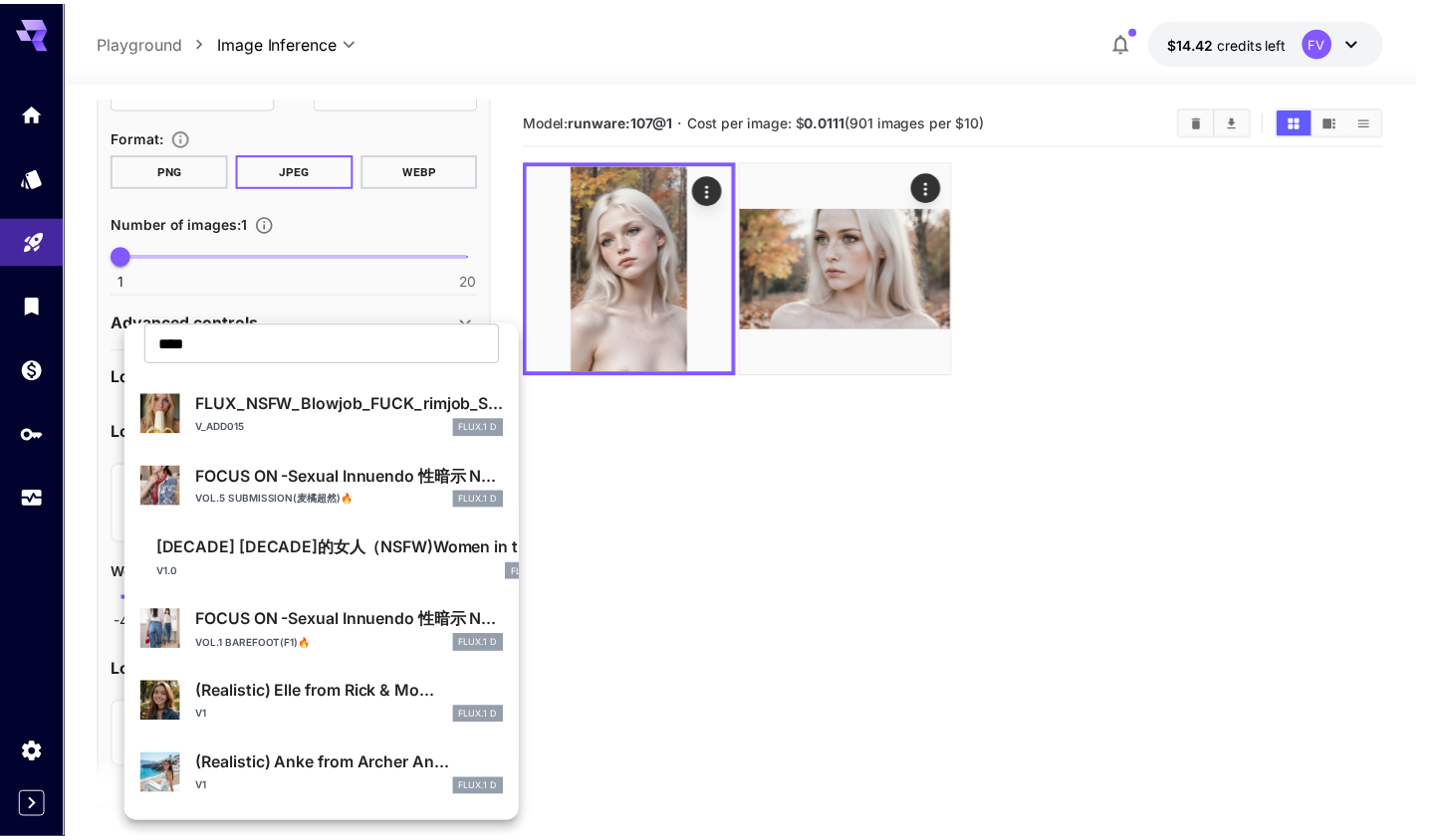 scroll, scrollTop: 0, scrollLeft: 0, axis: both 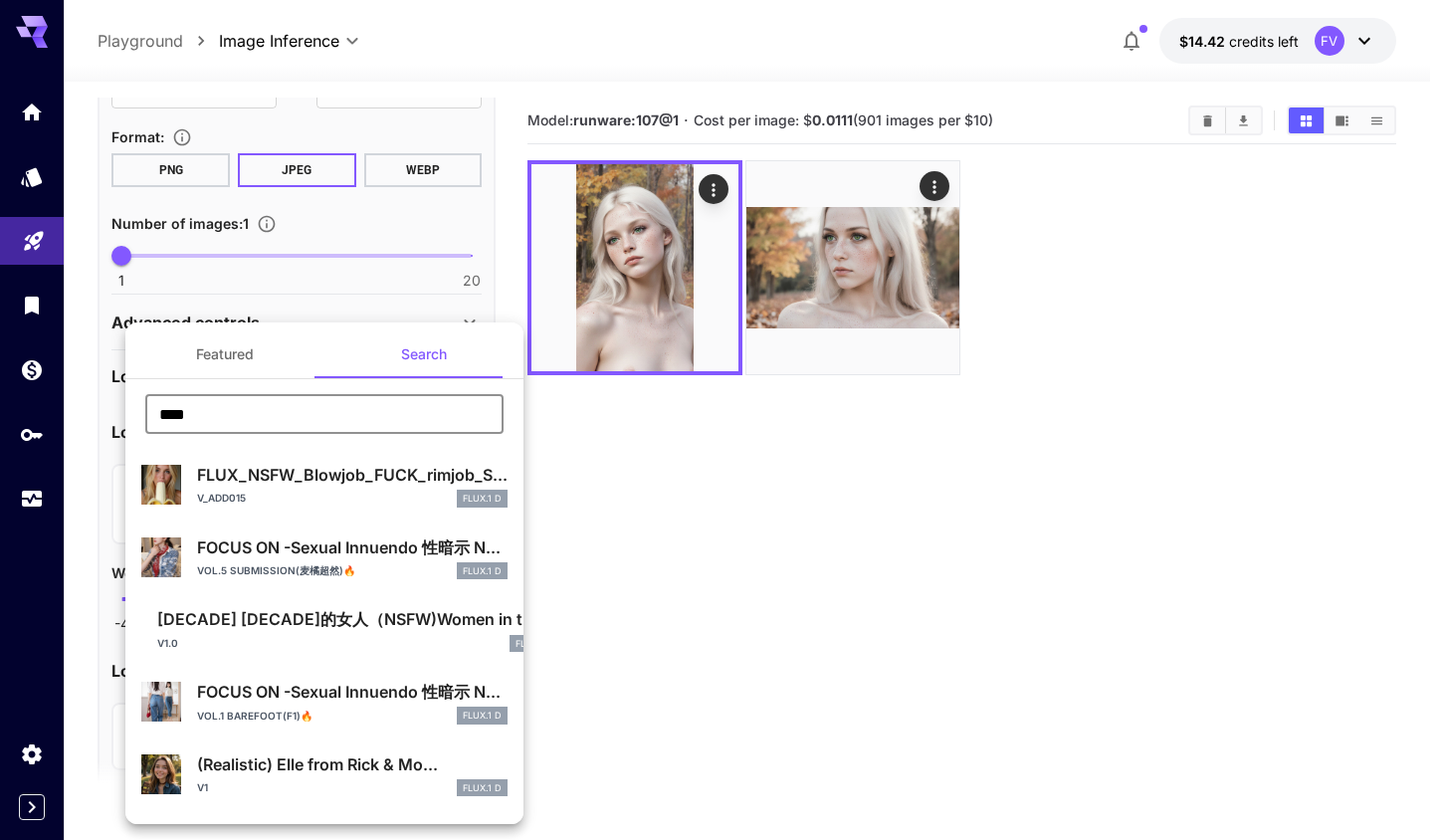 click on "****" at bounding box center (324, 414) 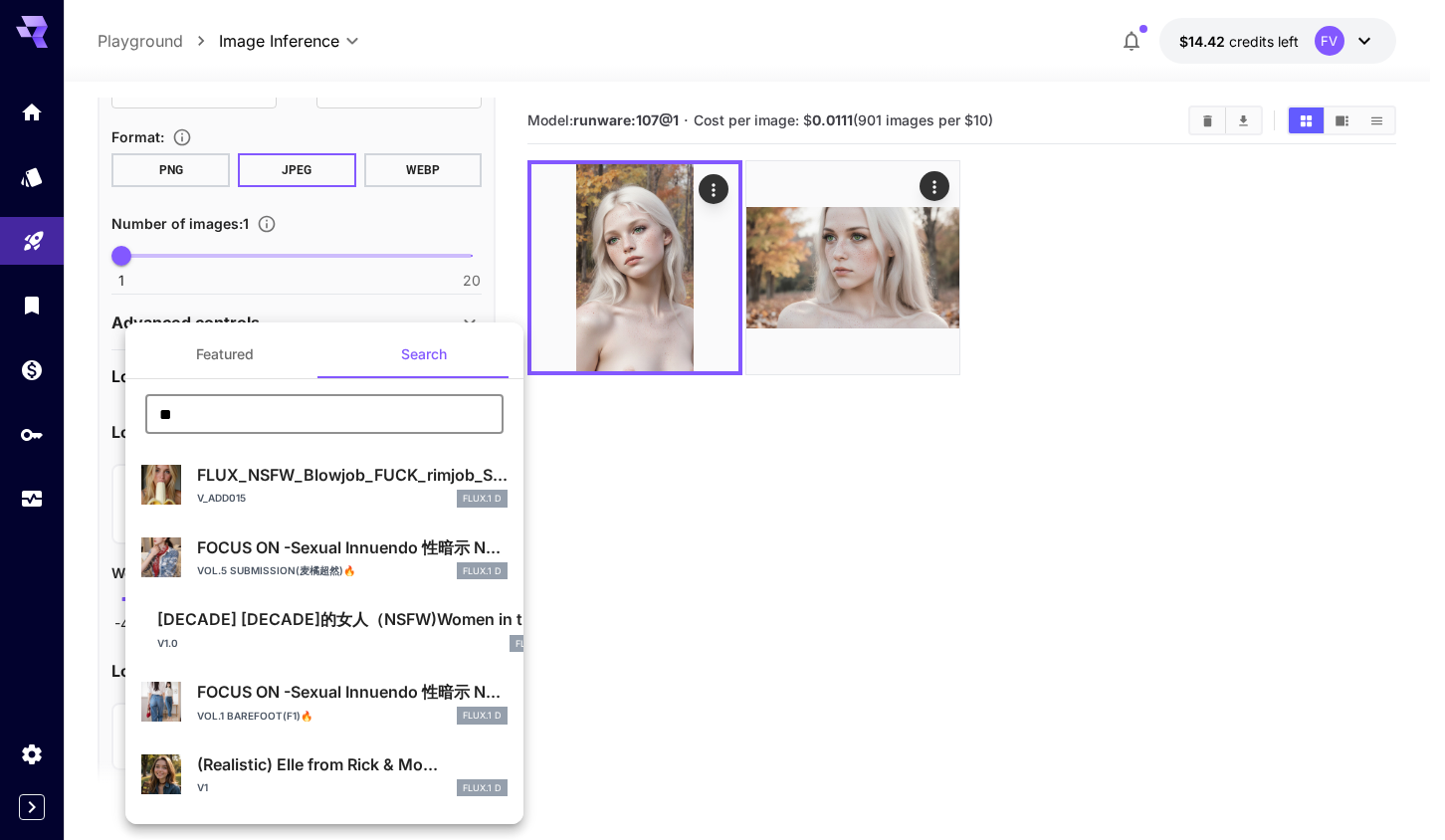 type on "*" 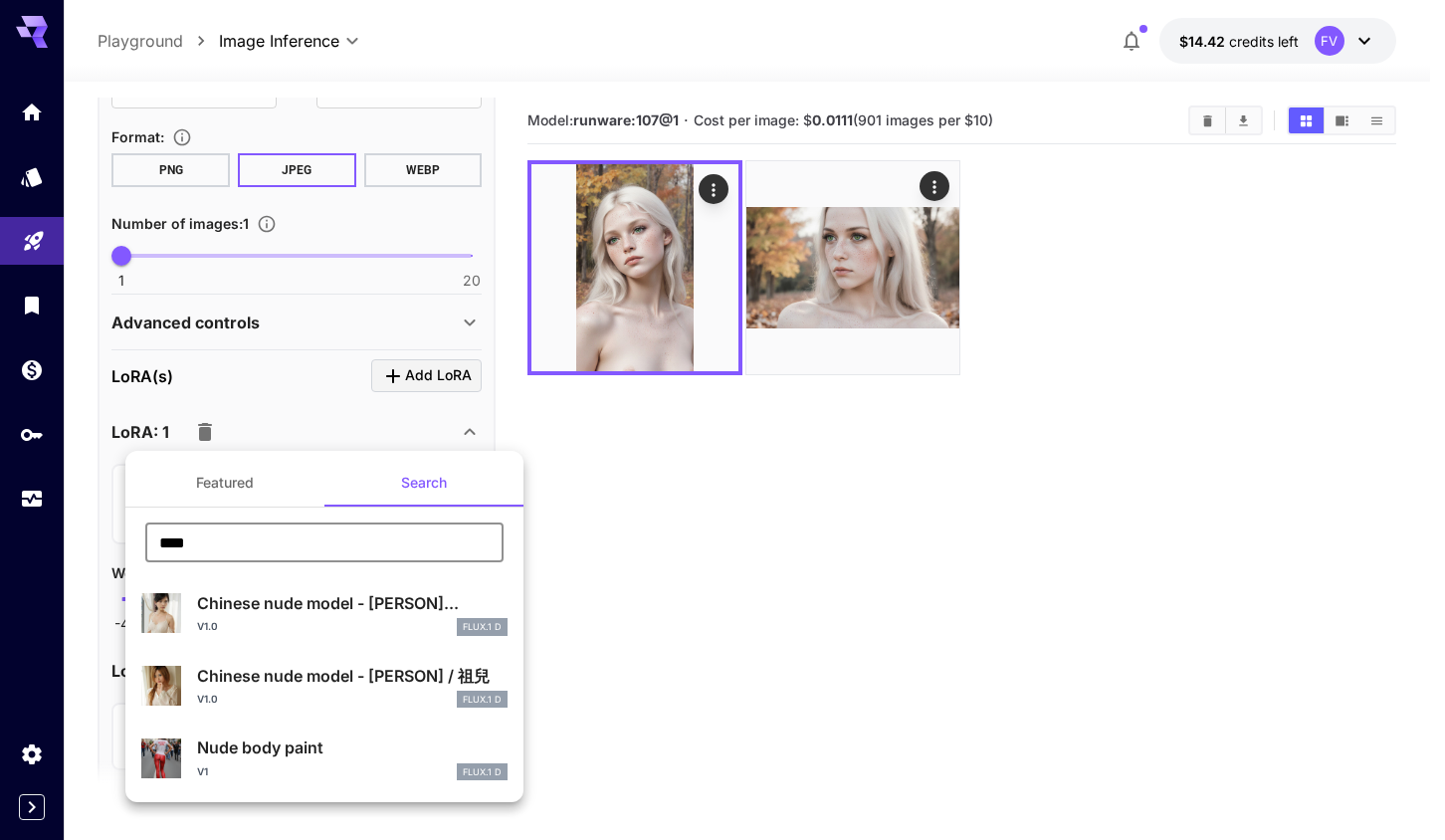 type on "****" 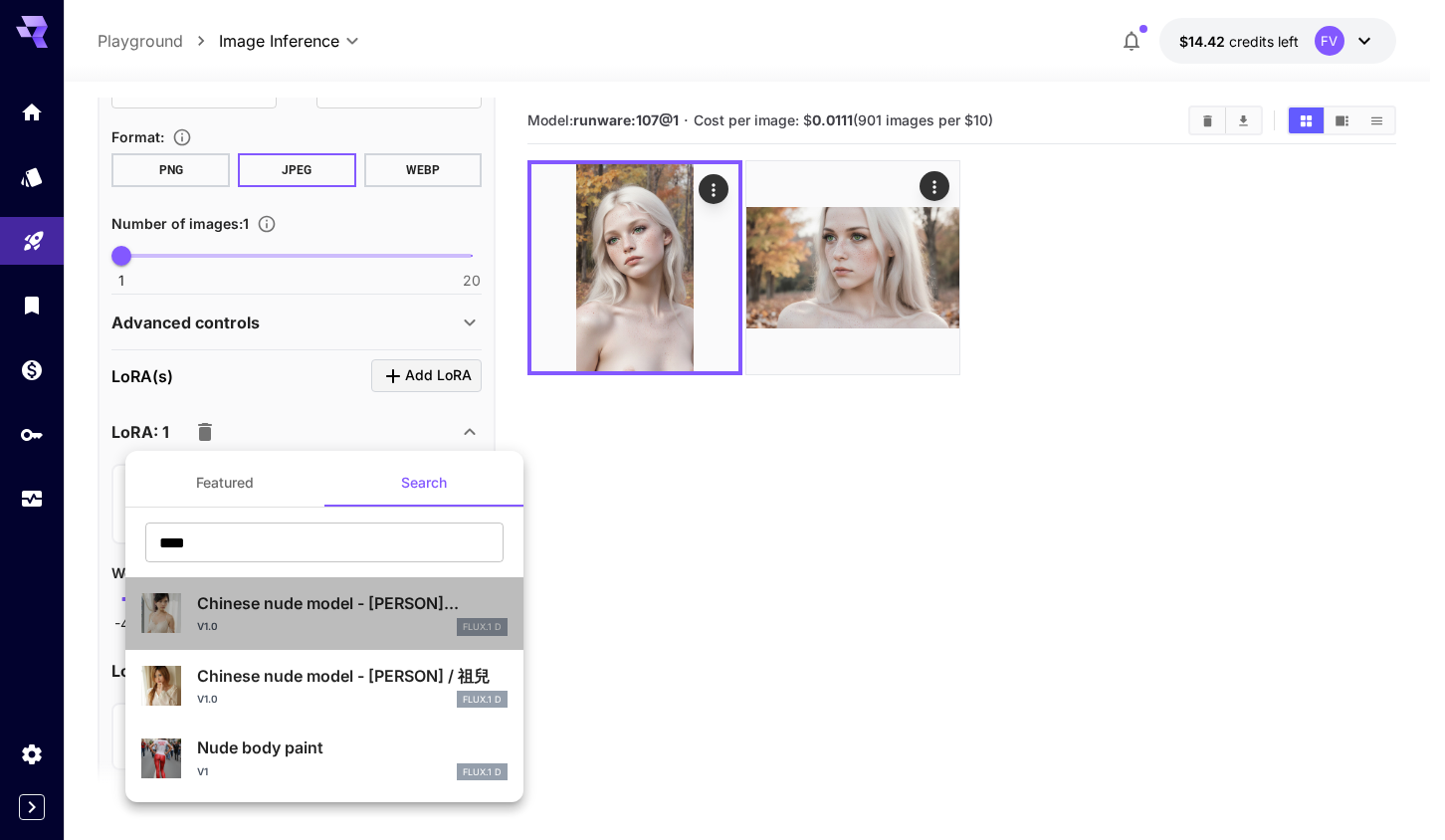 click on "Chinese nude model - [PERSON]..." at bounding box center [352, 603] 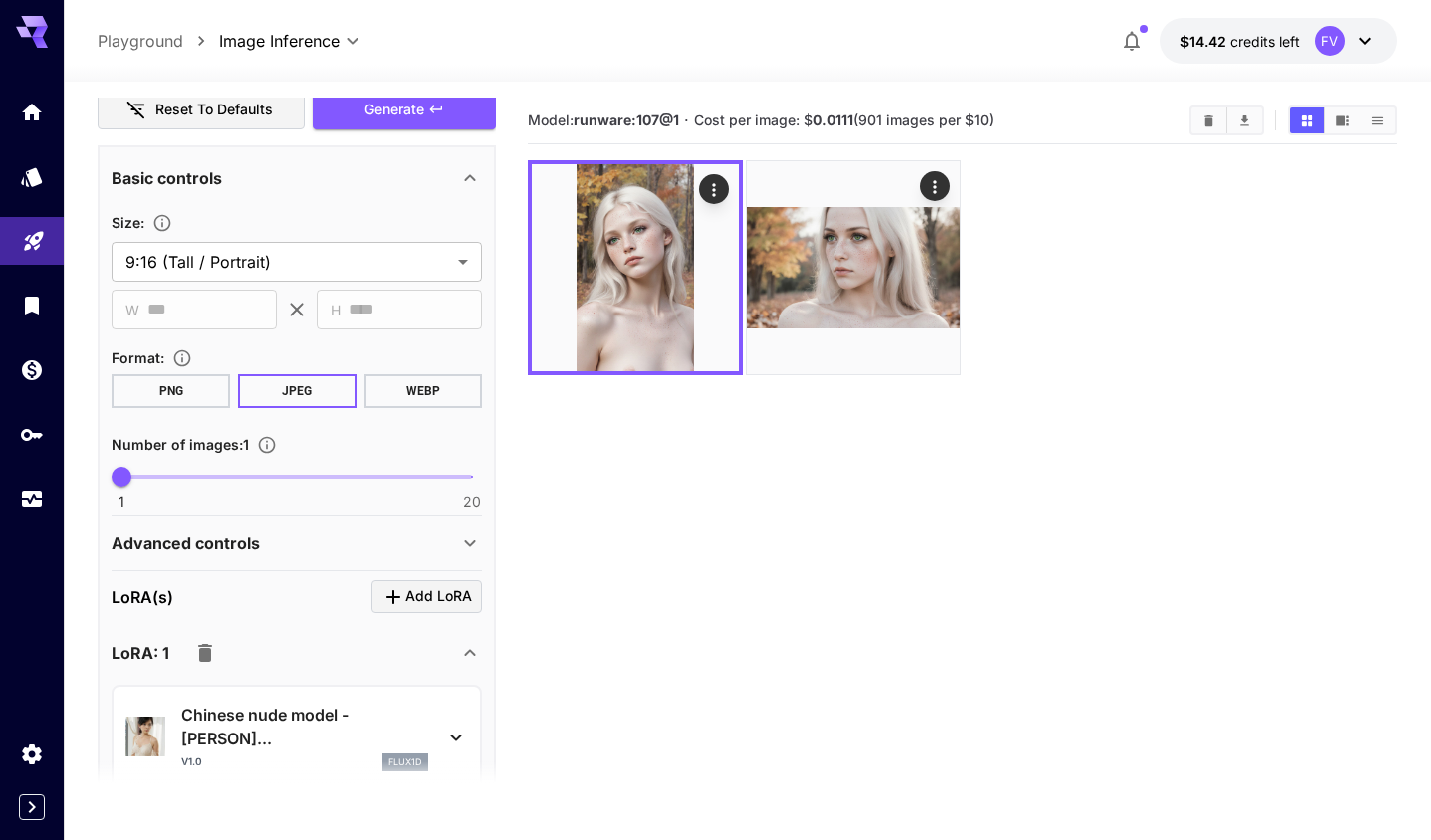 scroll, scrollTop: 597, scrollLeft: 0, axis: vertical 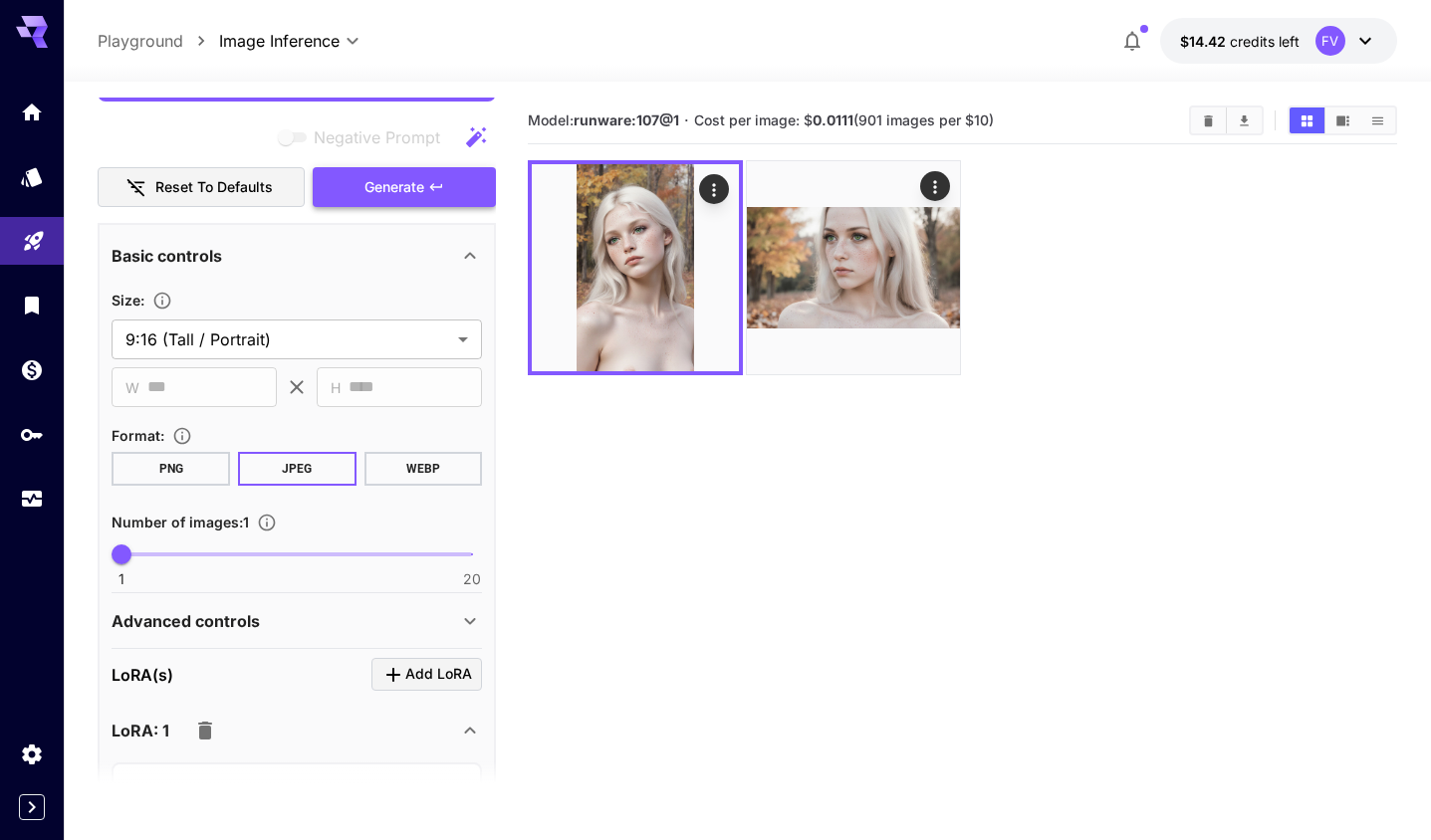 click on "Generate" at bounding box center [394, 187] 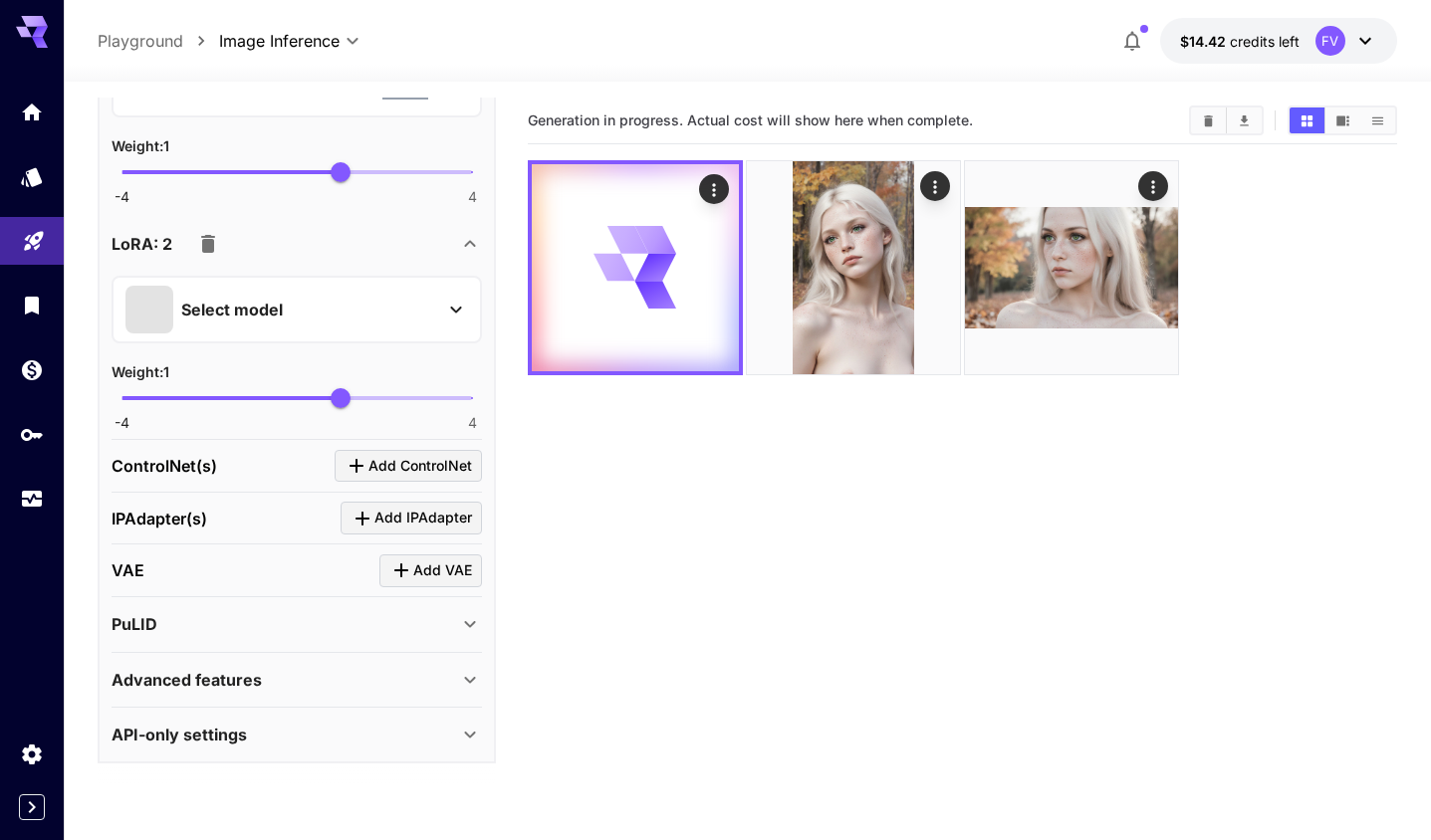 scroll, scrollTop: 1347, scrollLeft: 0, axis: vertical 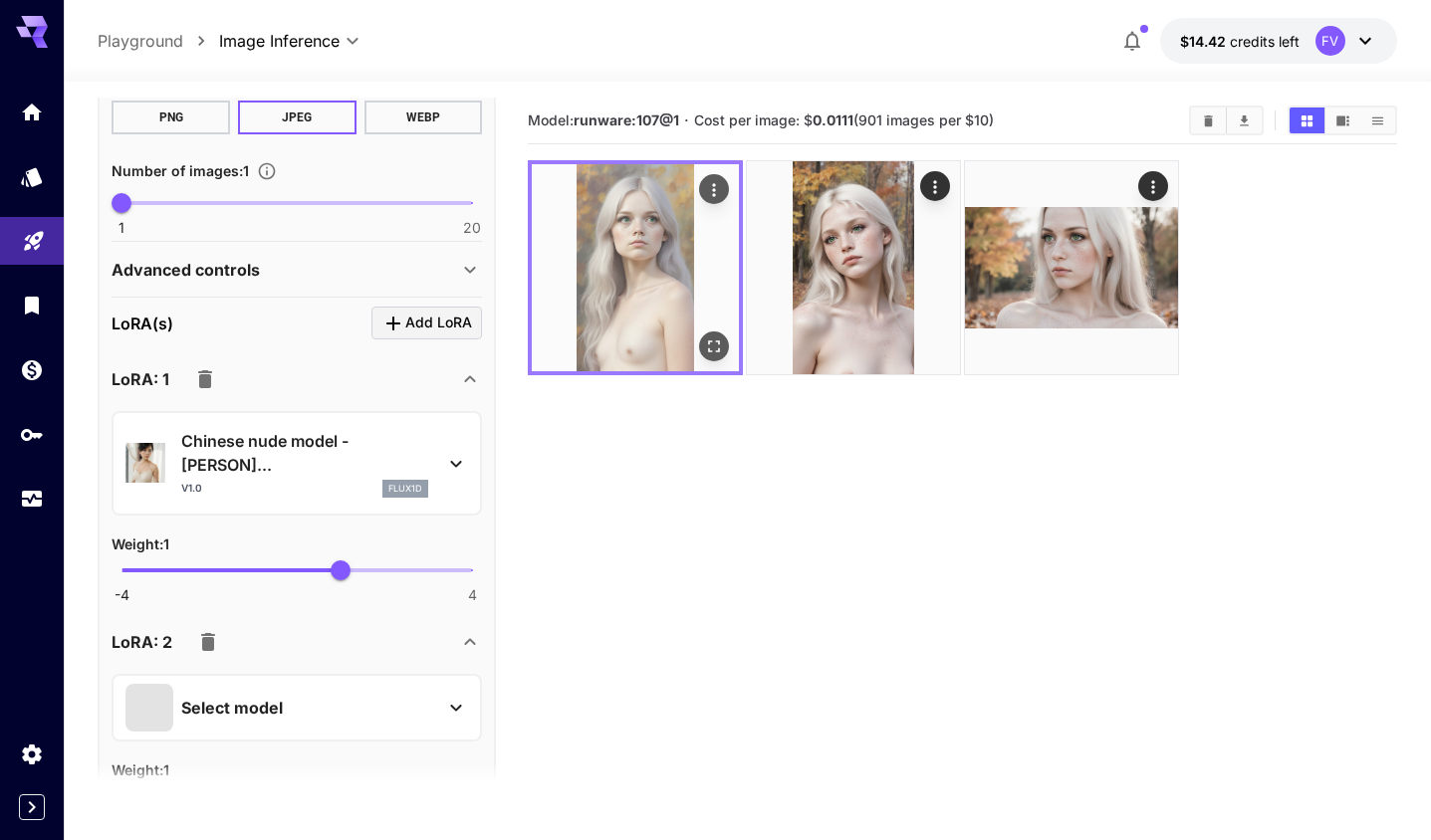 click at bounding box center [635, 268] 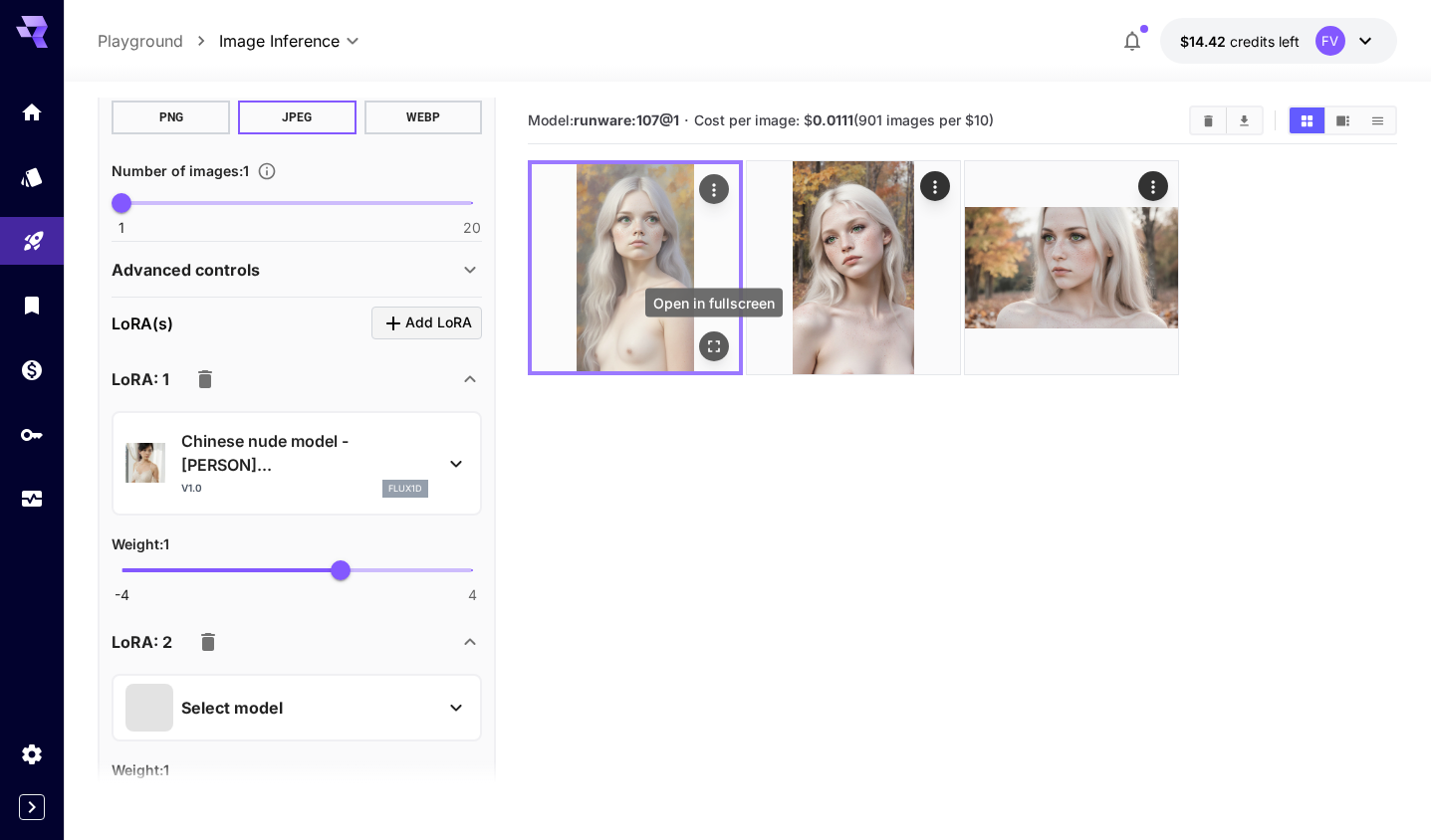 click 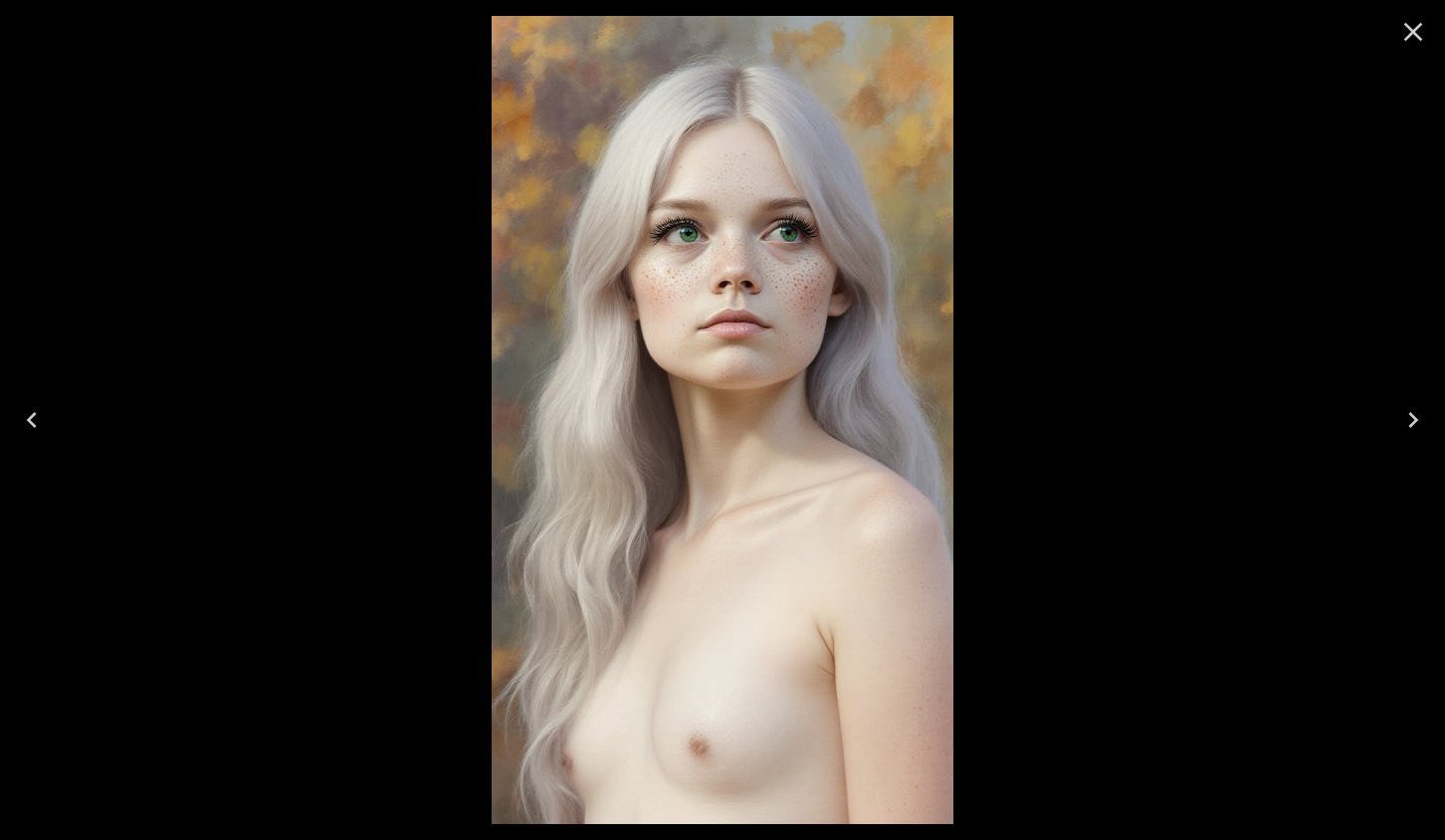 click 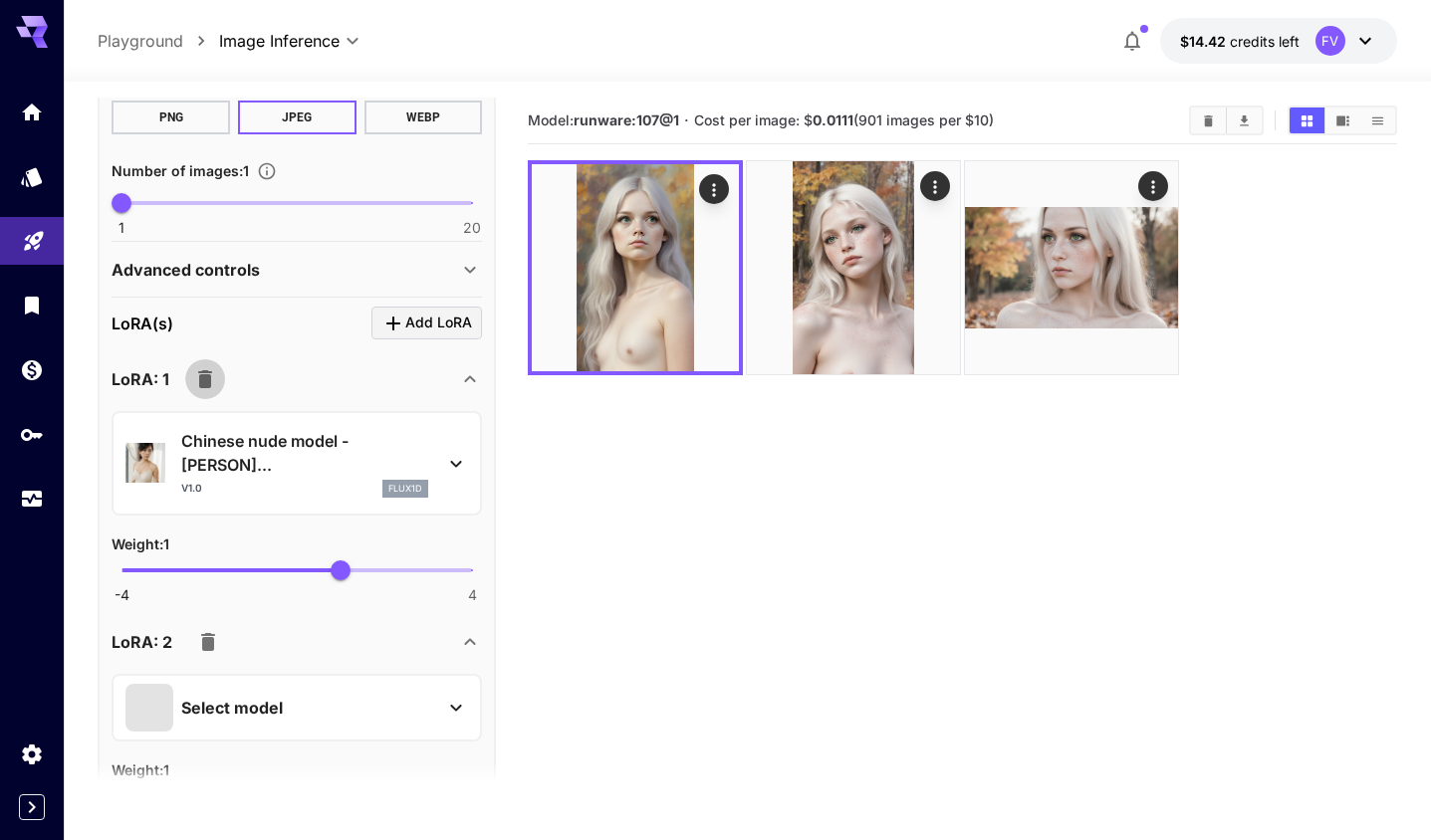 click 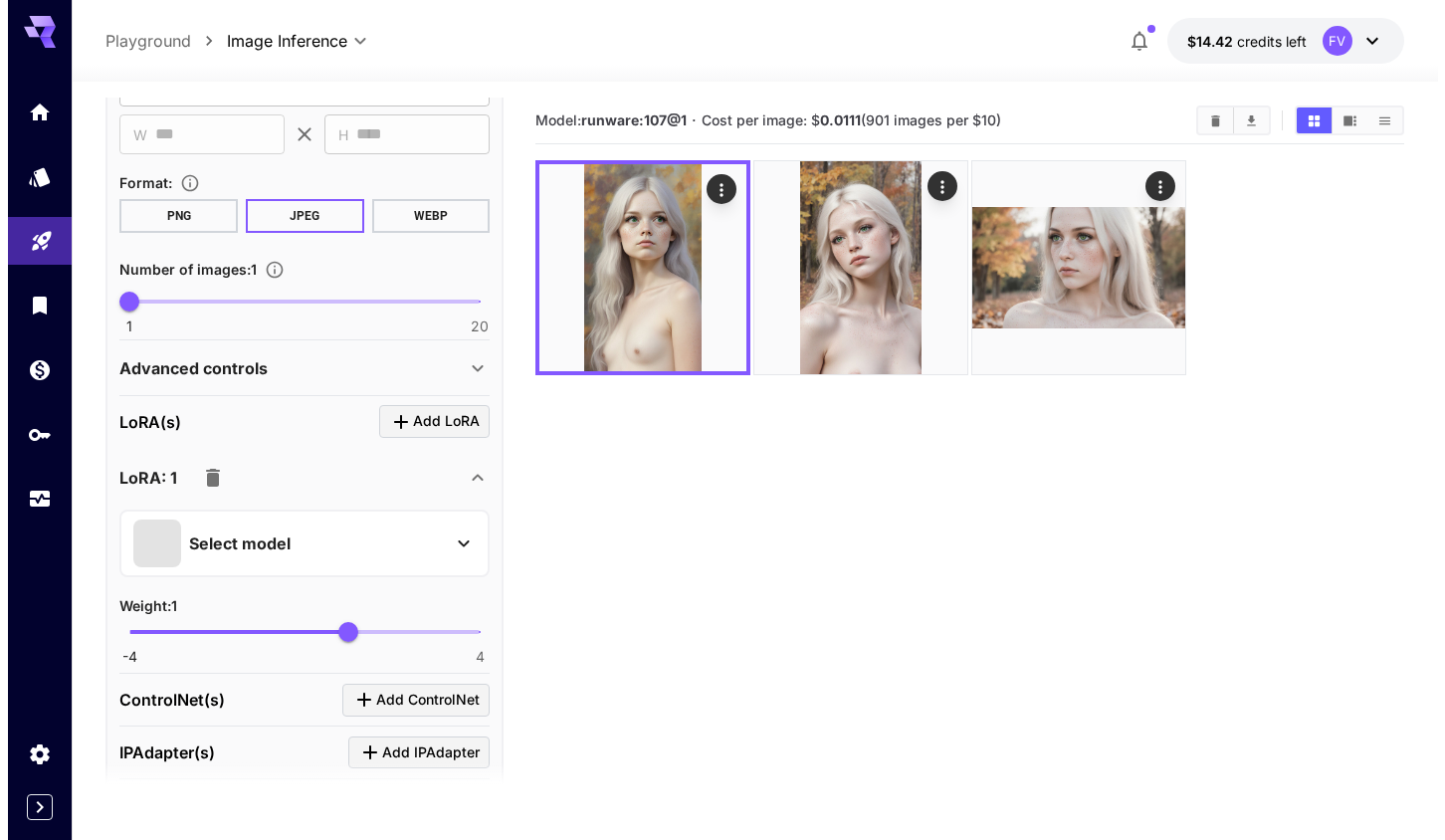 scroll, scrollTop: 650, scrollLeft: 0, axis: vertical 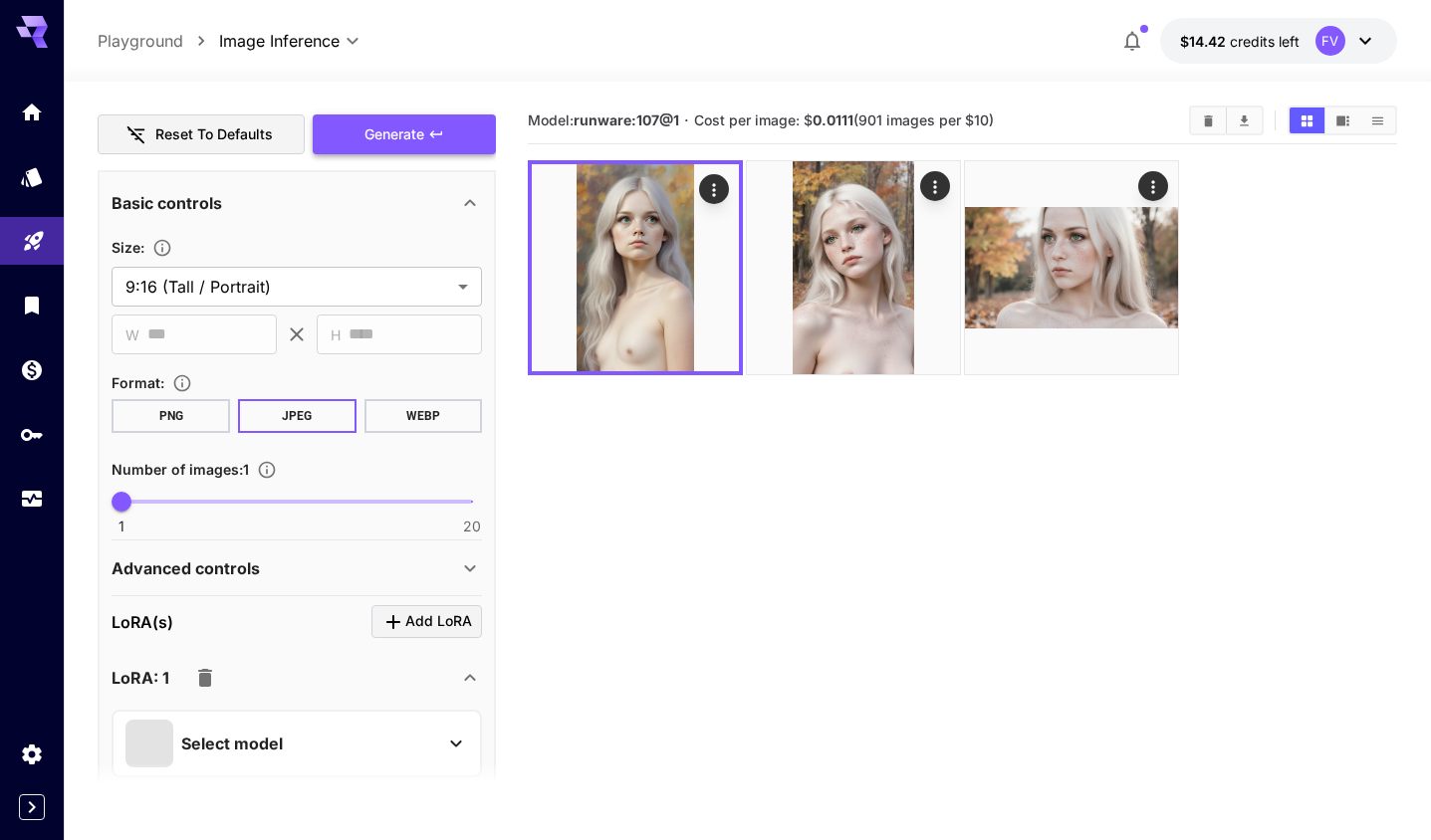 click 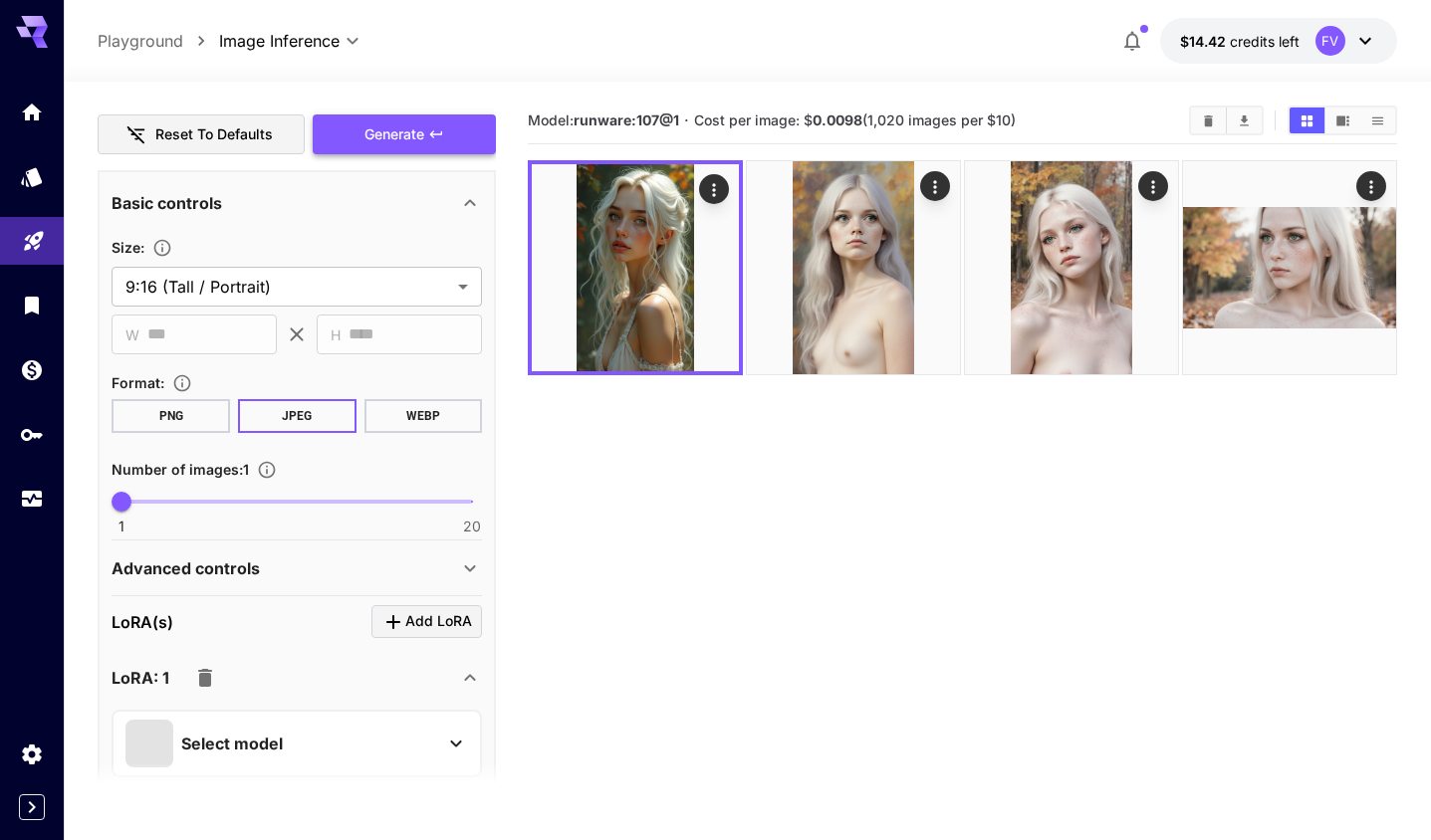 click on "Generate" at bounding box center (404, 134) 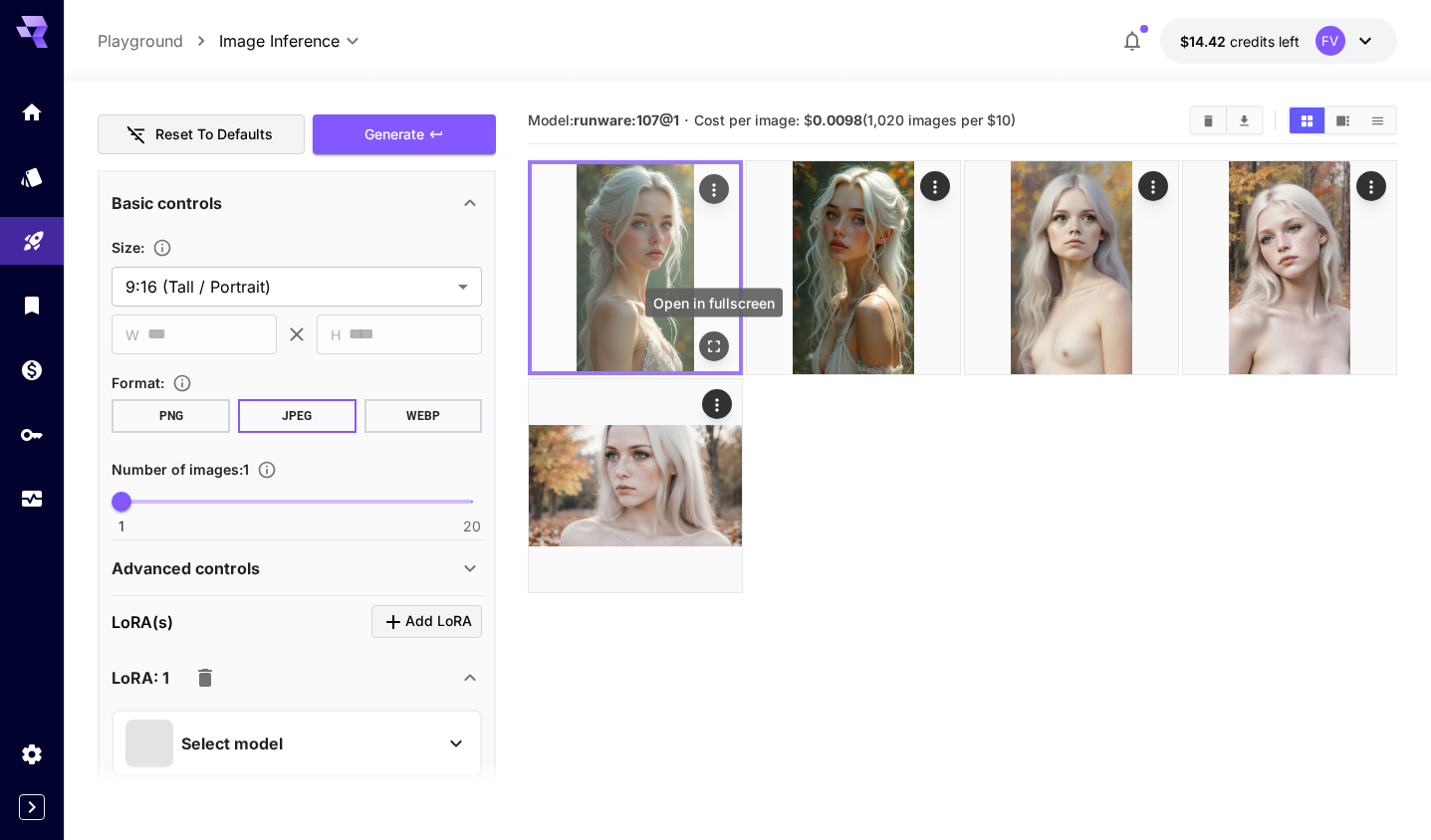 click at bounding box center [714, 346] 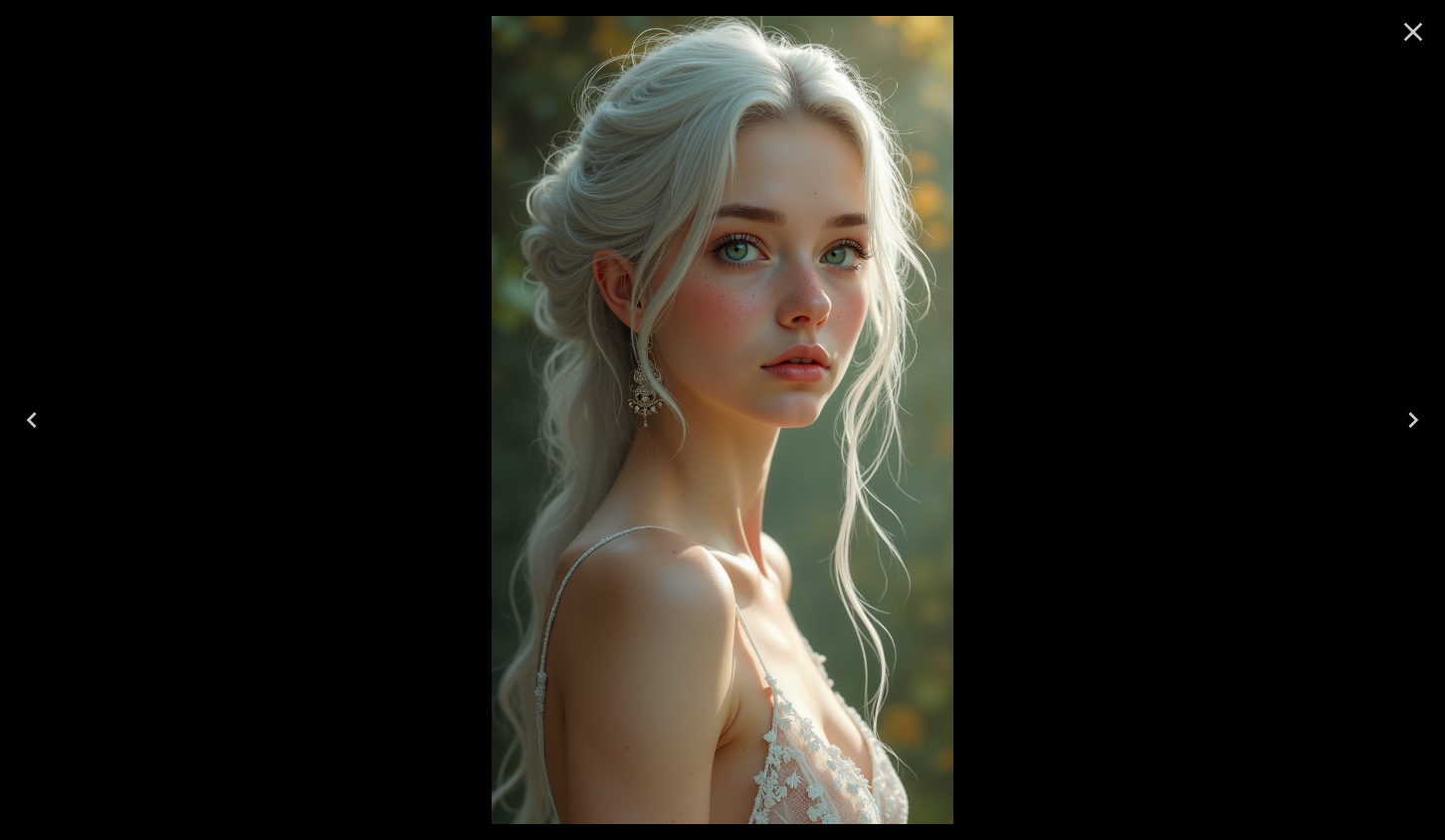 click 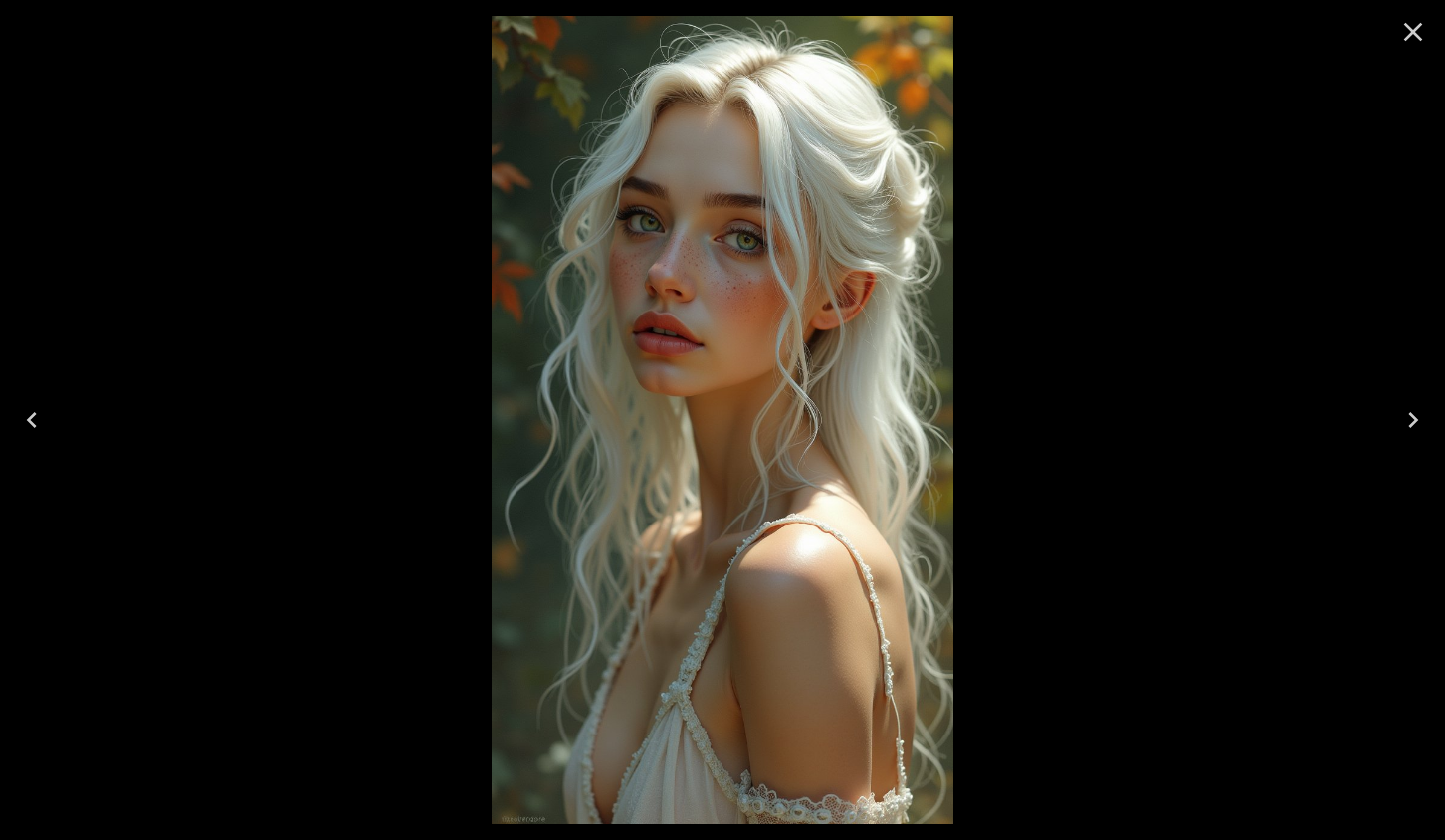 click 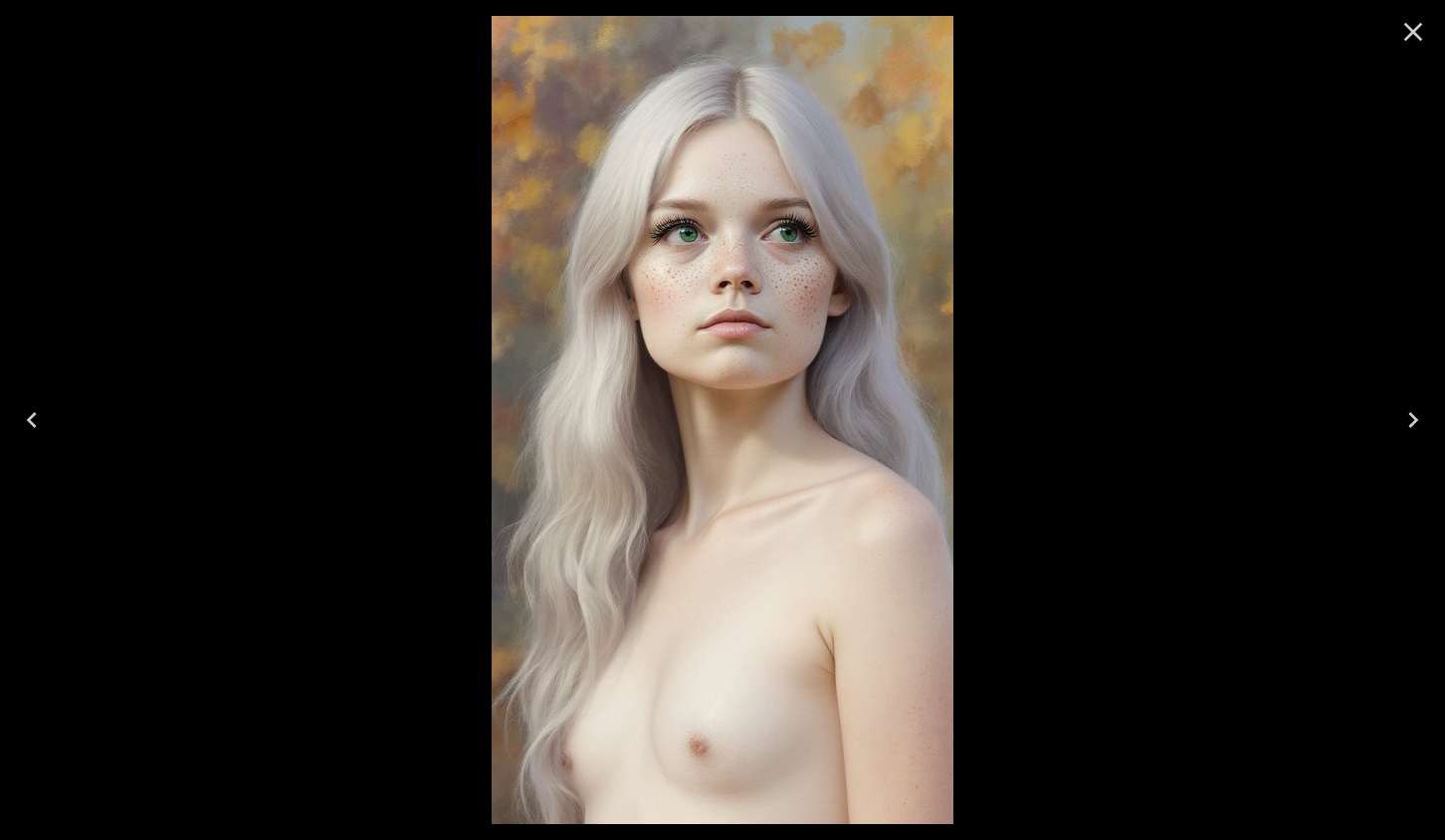 click 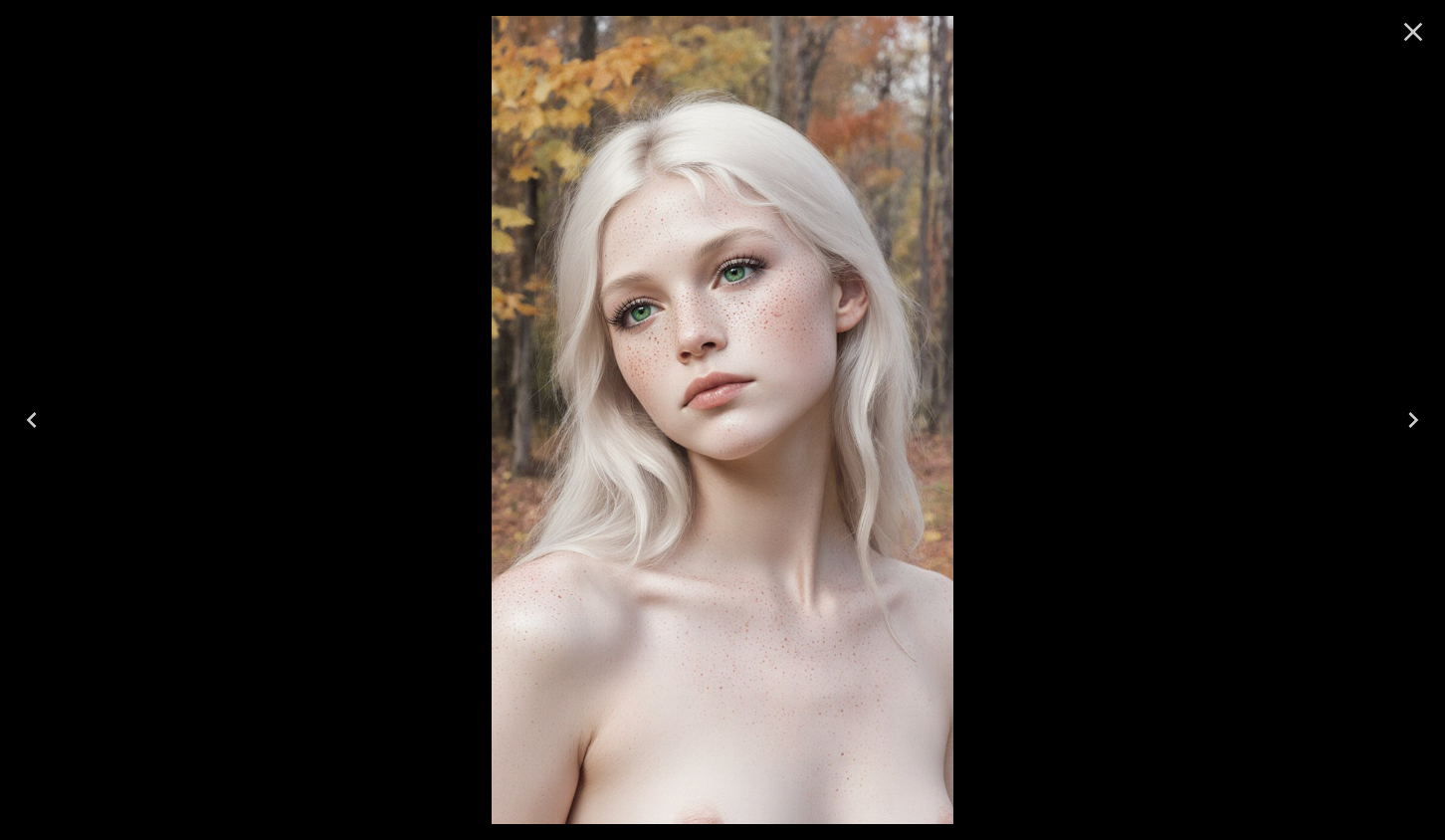 click 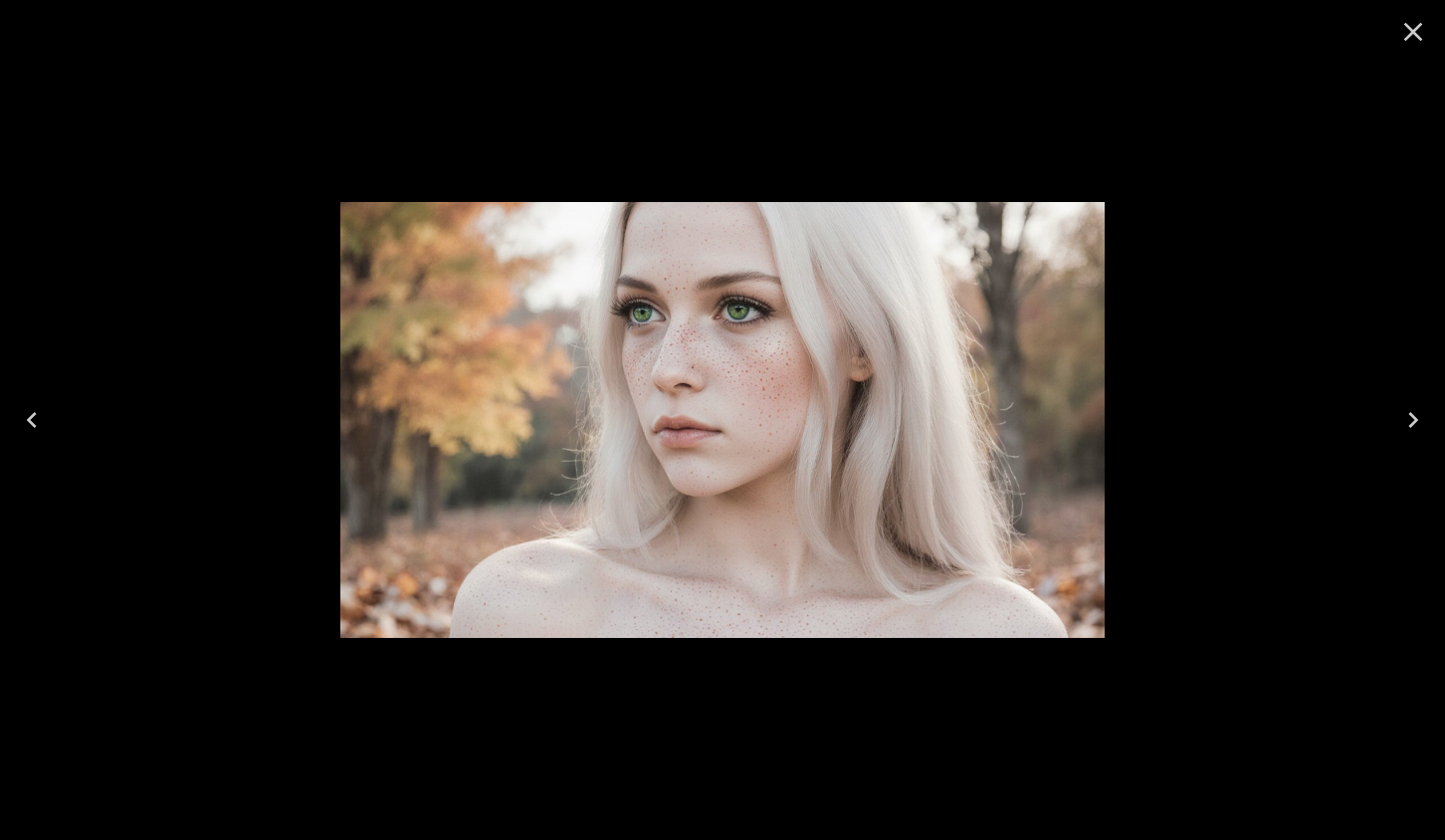click 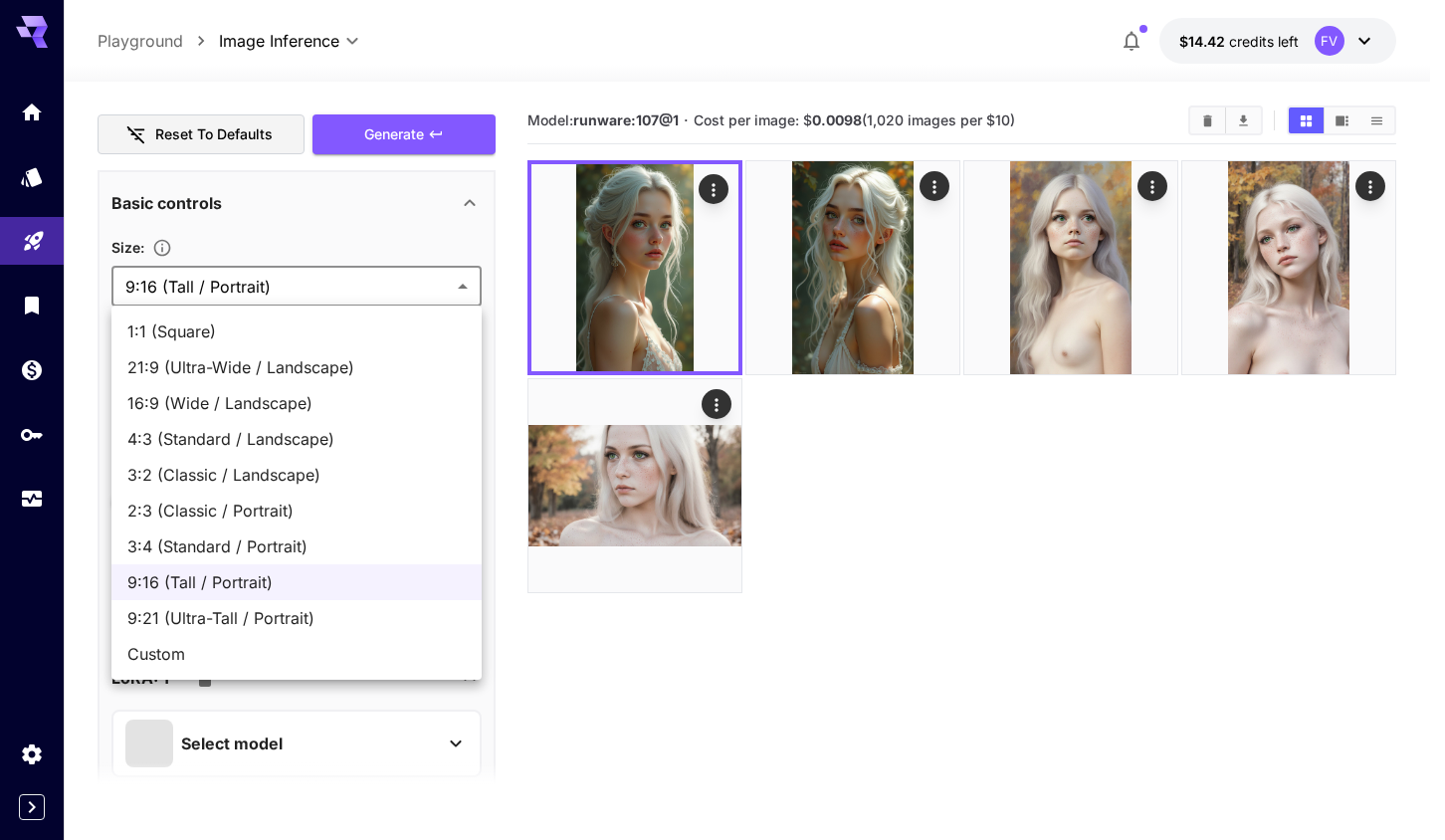 click on "**********" at bounding box center [722, 499] 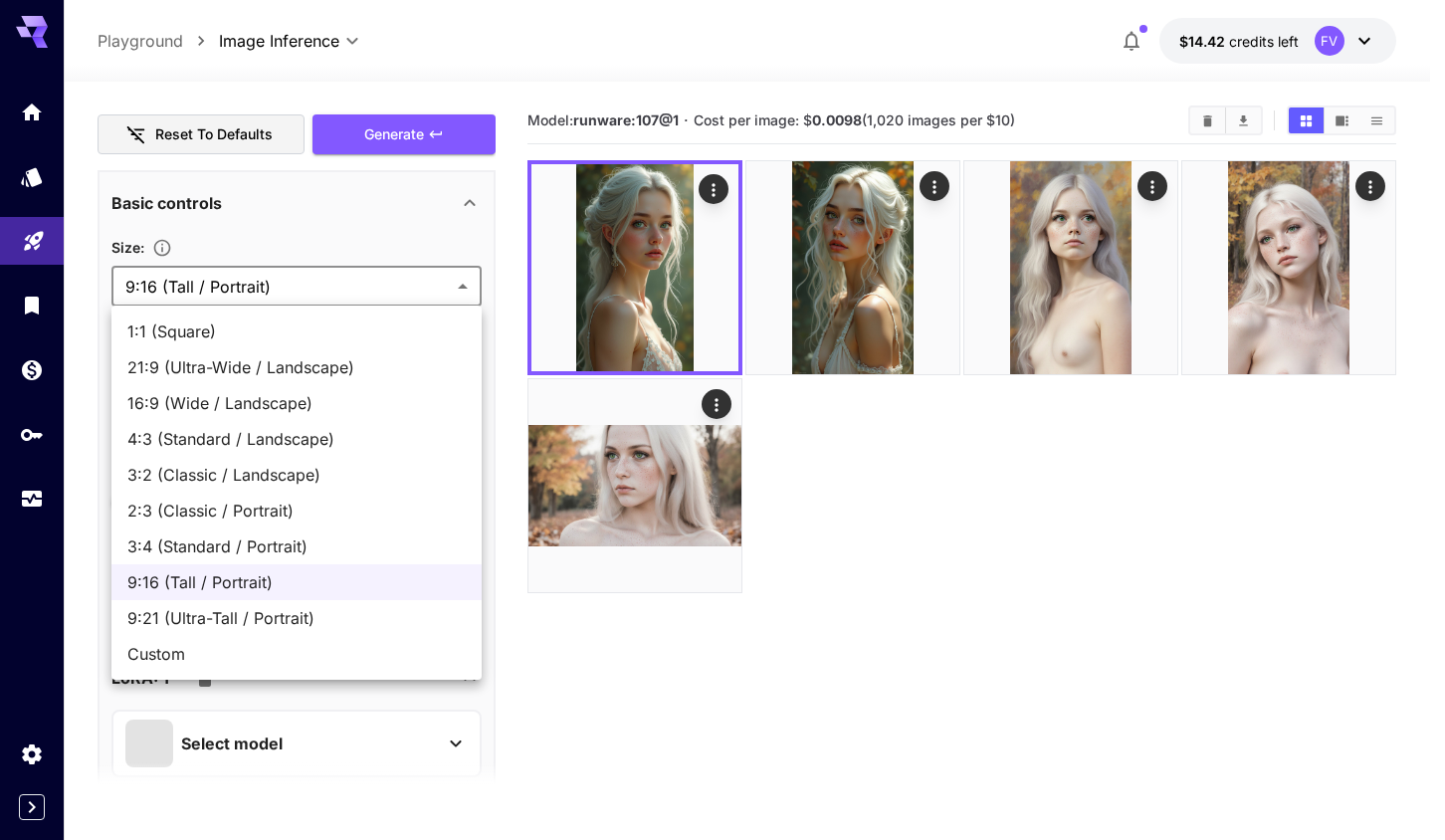 click on "Custom" at bounding box center [297, 654] 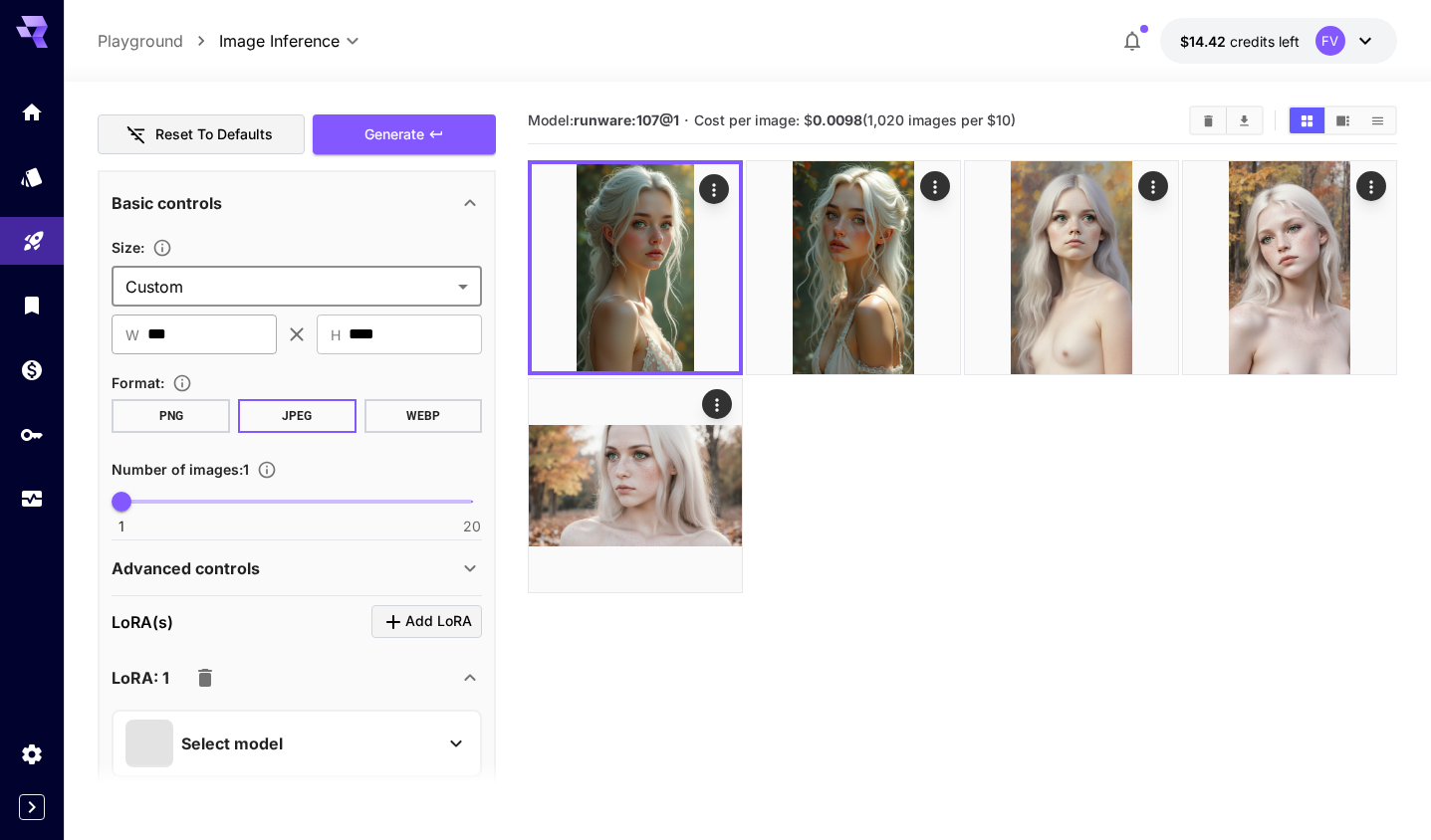 click on "***" at bounding box center [212, 334] 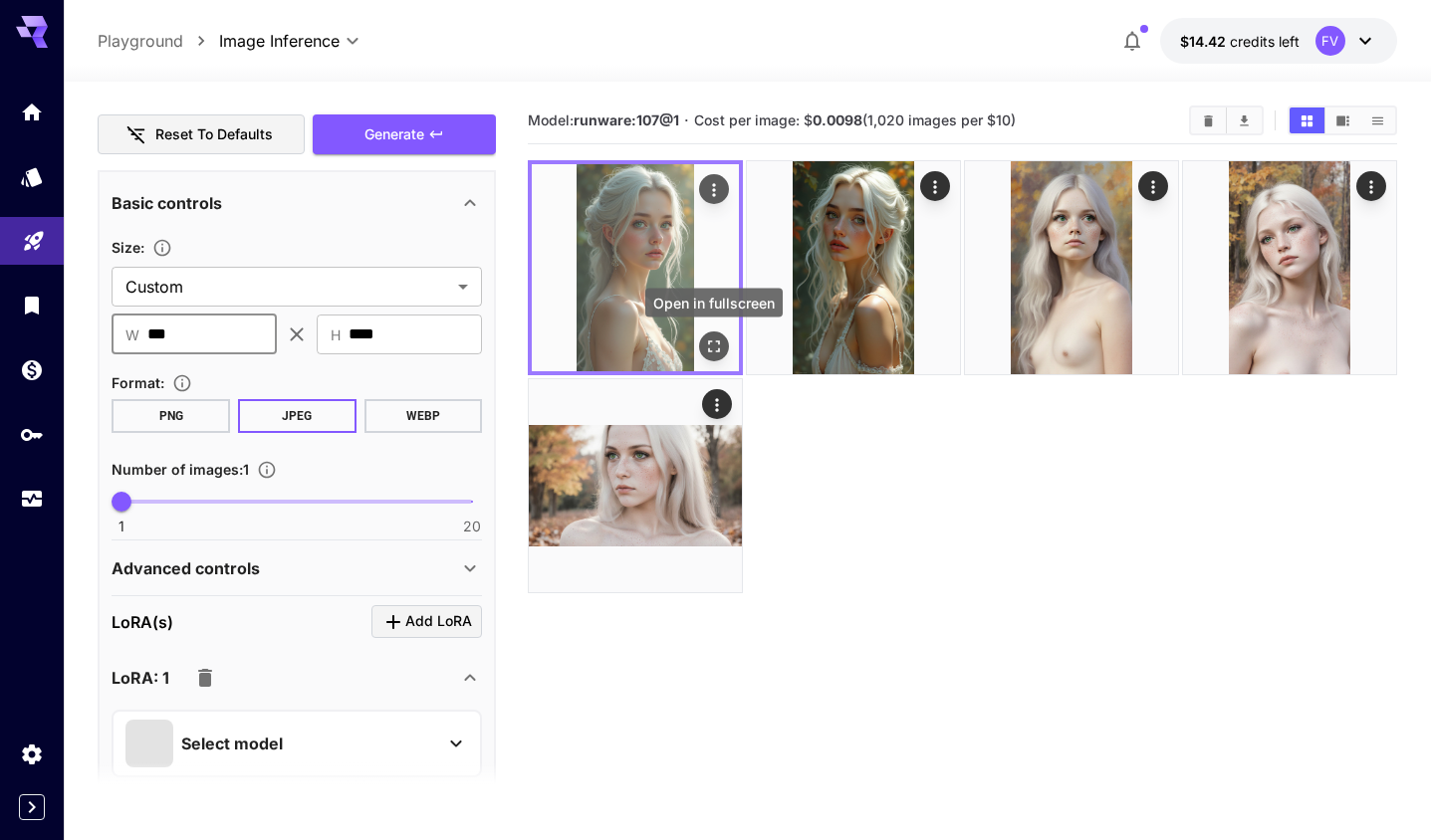 click 